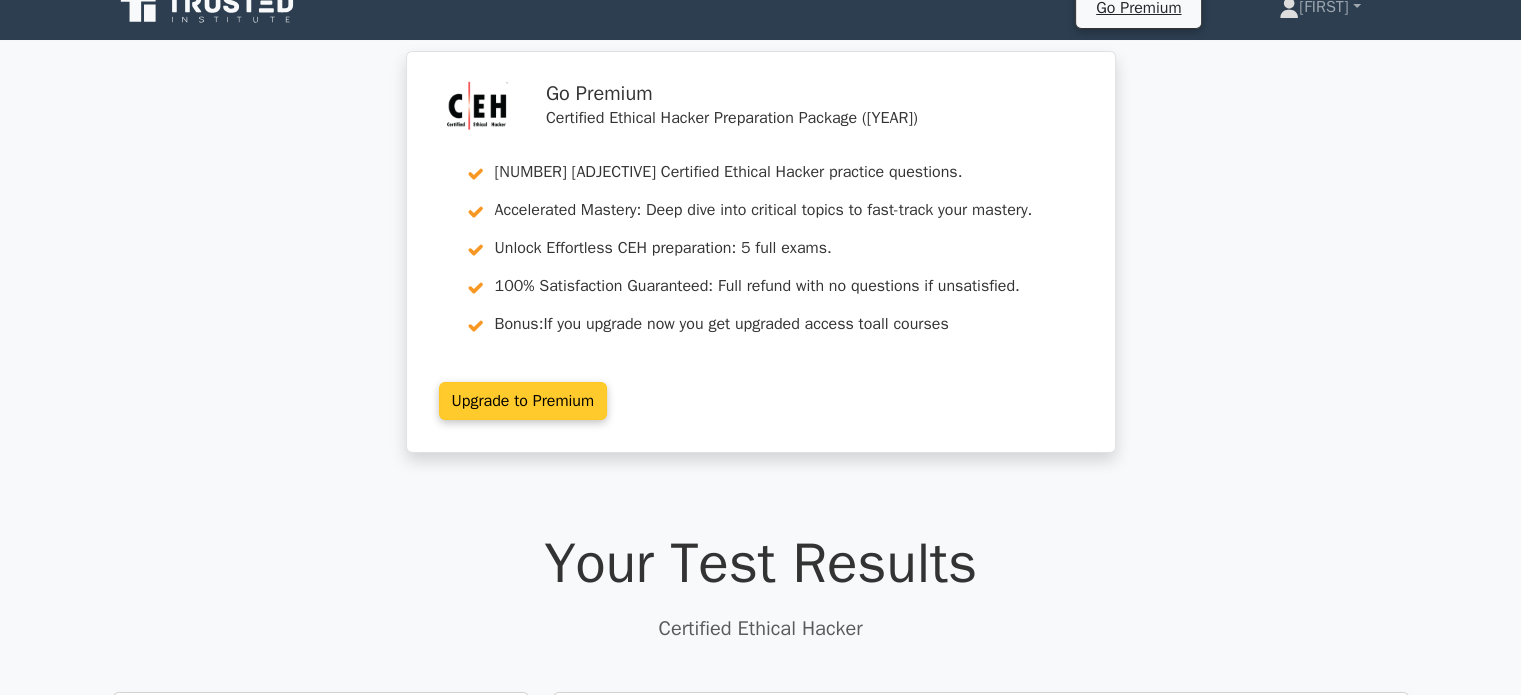 scroll, scrollTop: 0, scrollLeft: 0, axis: both 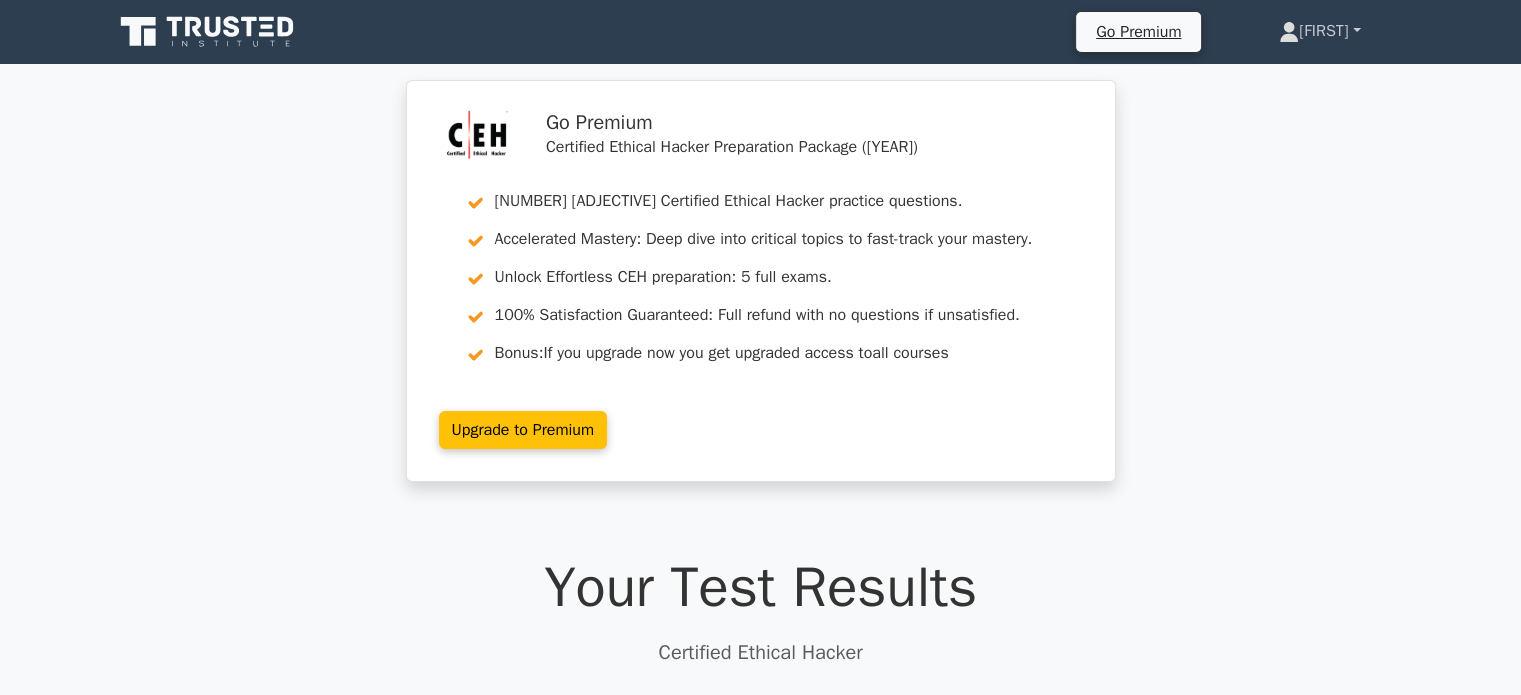 click on "[NAME]" at bounding box center (1319, 31) 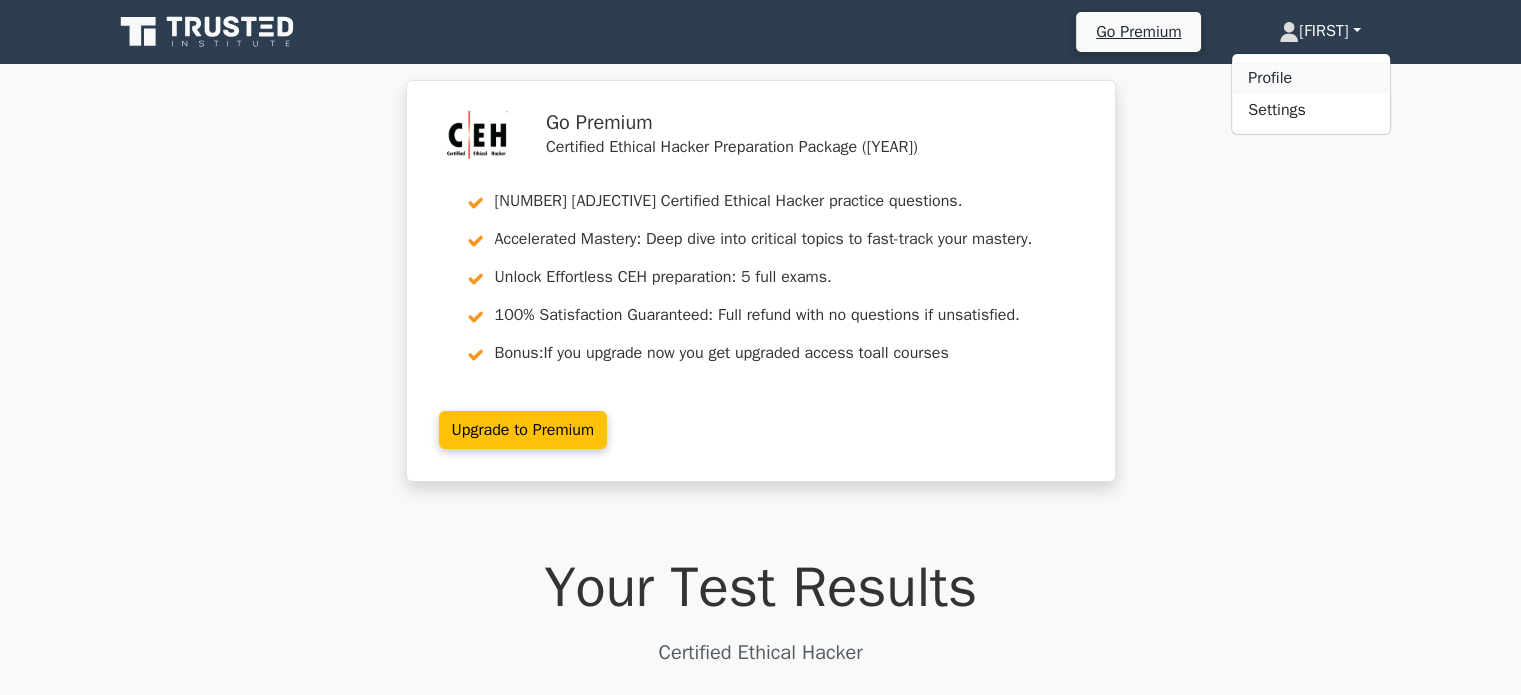 click on "Profile" at bounding box center (1311, 78) 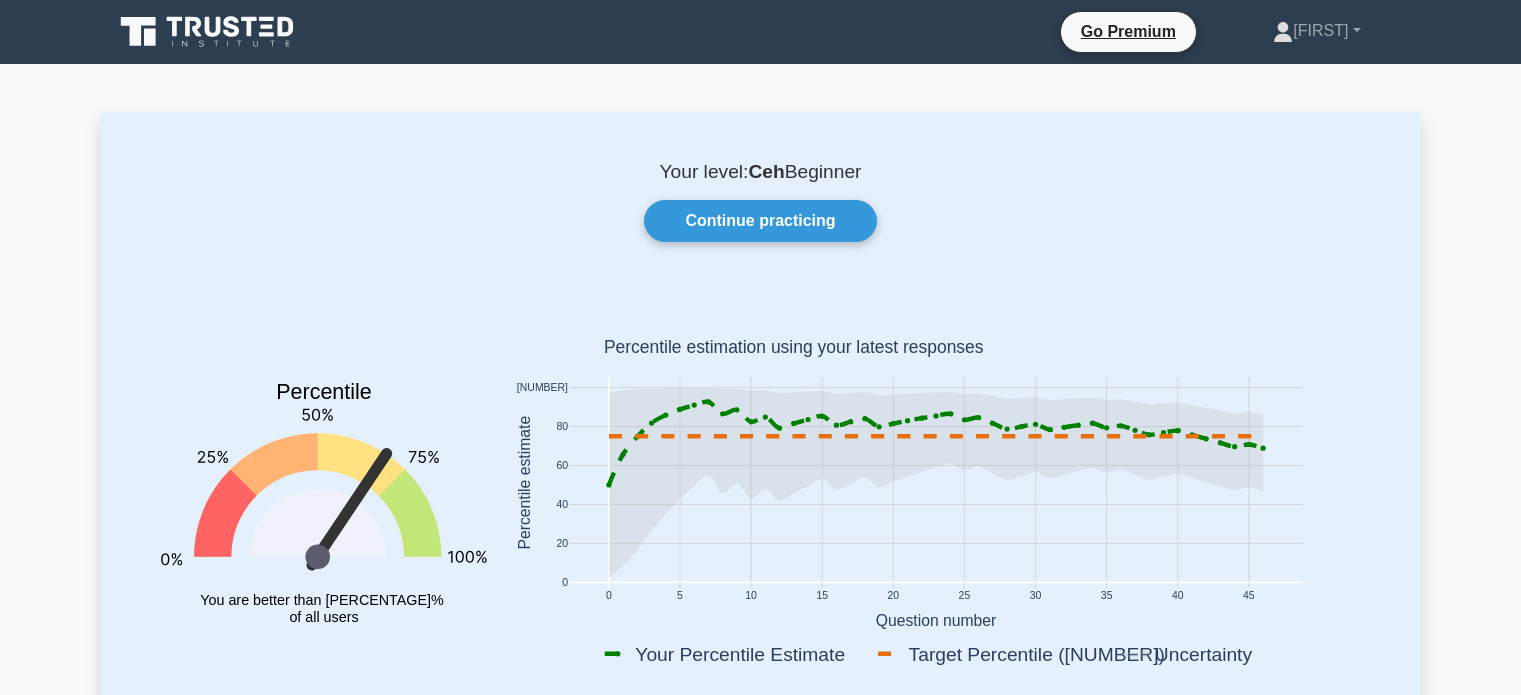 scroll, scrollTop: 0, scrollLeft: 0, axis: both 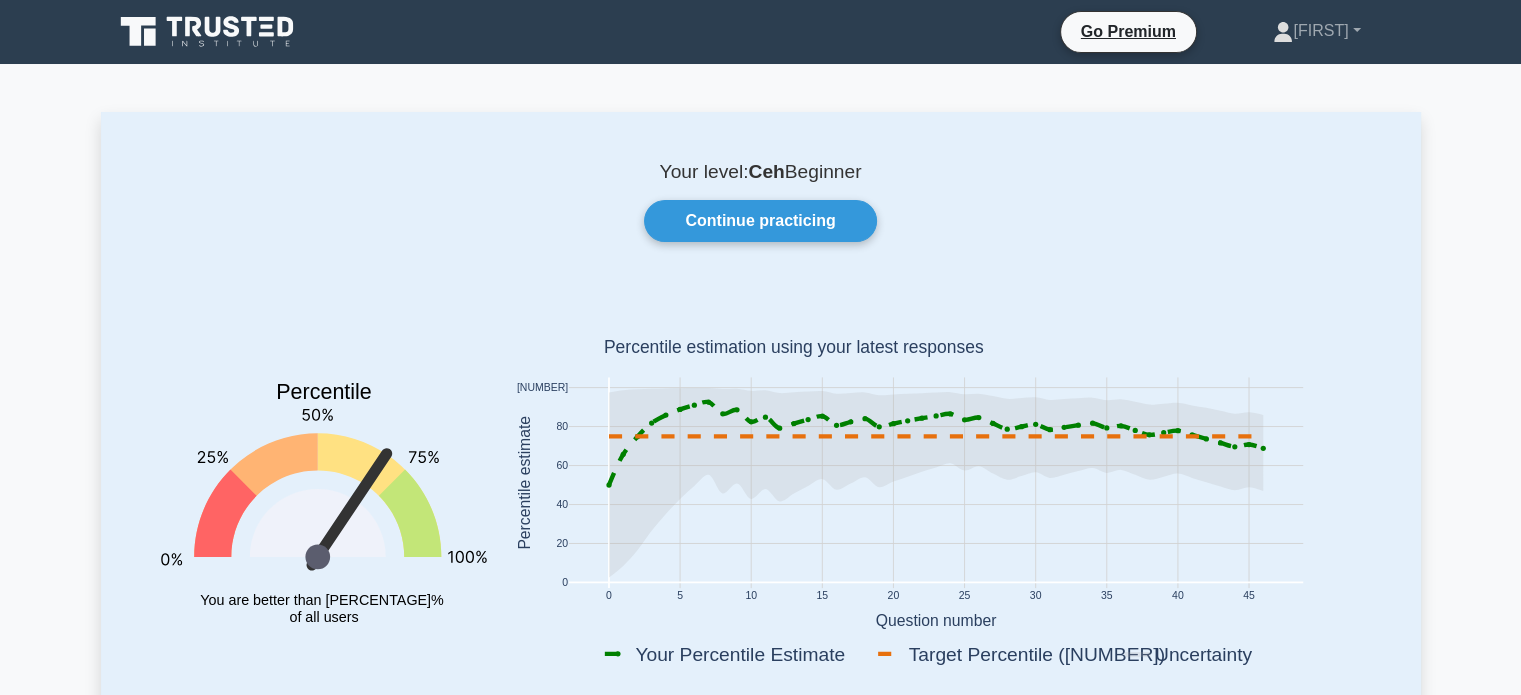 click at bounding box center [209, 32] 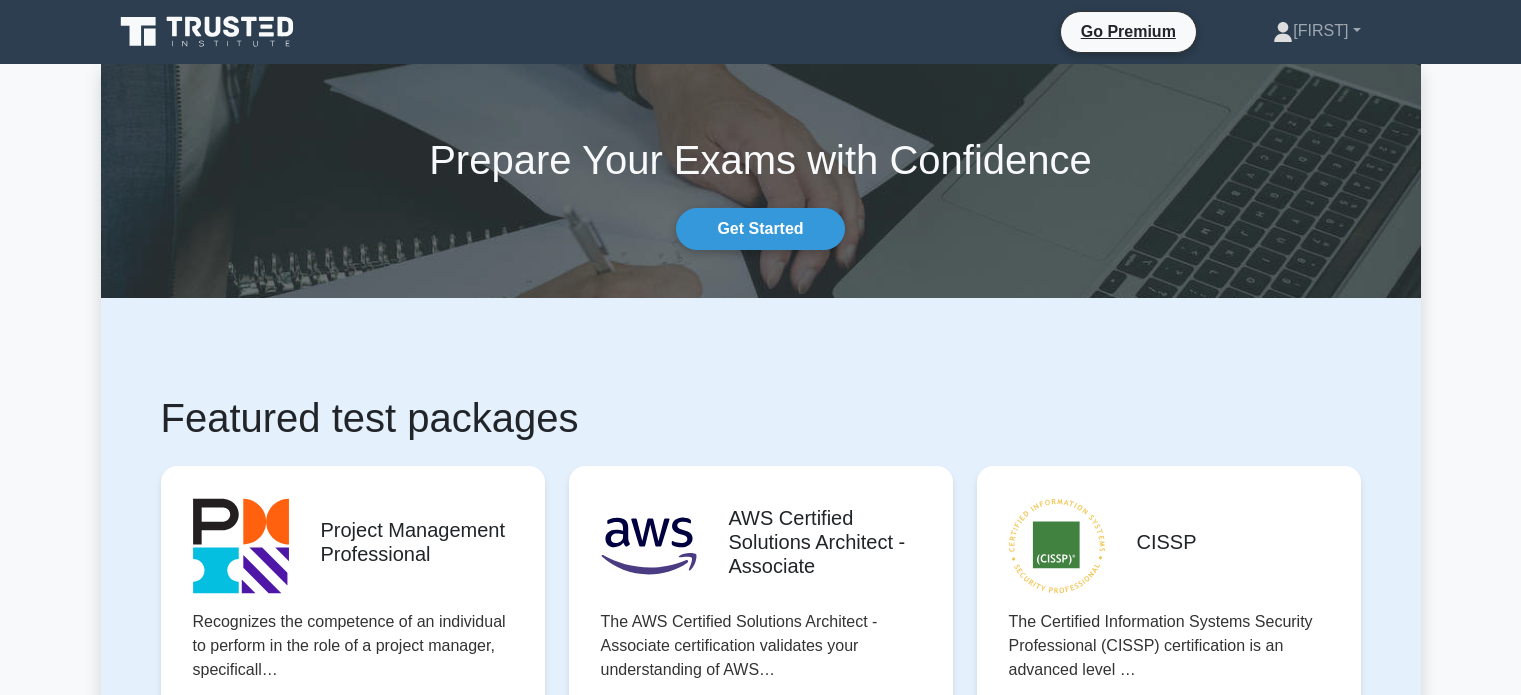 scroll, scrollTop: 0, scrollLeft: 0, axis: both 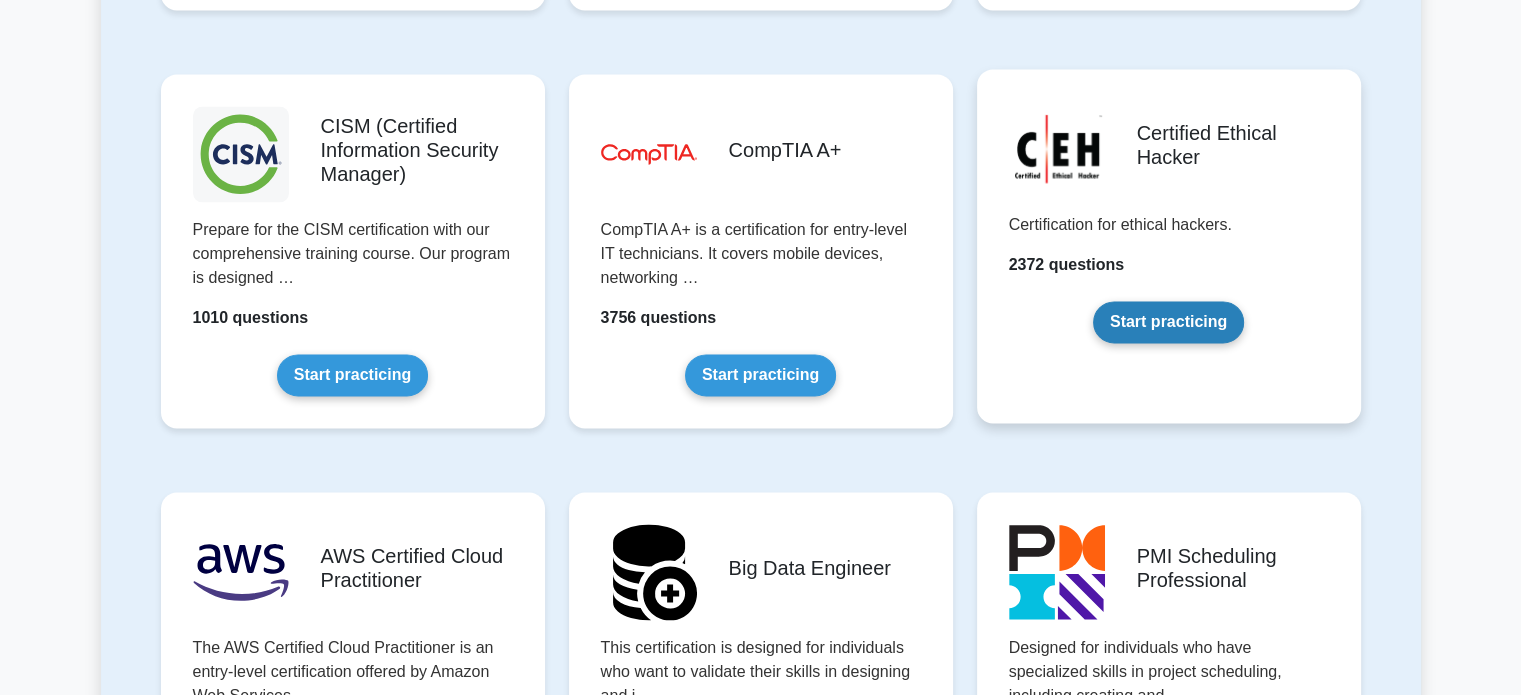 click on "Start practicing" at bounding box center (1168, 322) 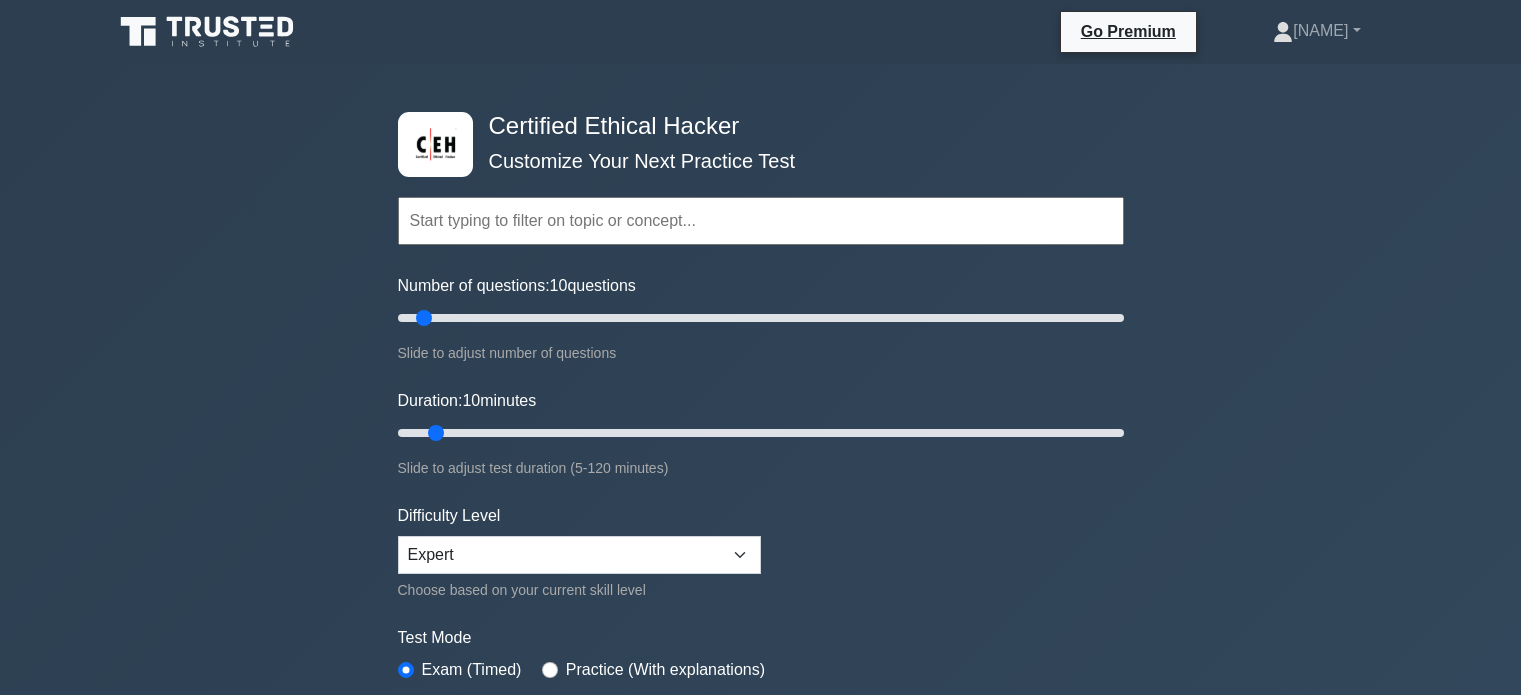 scroll, scrollTop: 0, scrollLeft: 0, axis: both 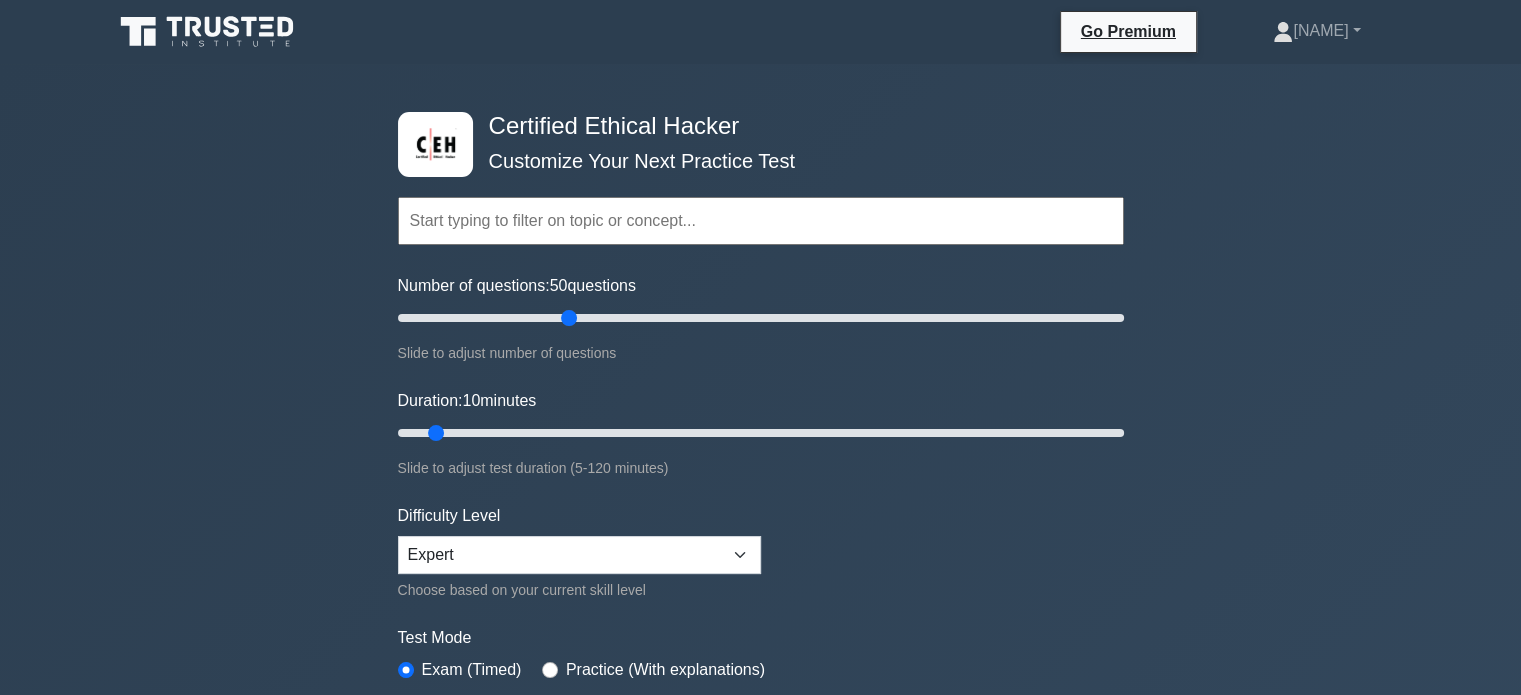 drag, startPoint x: 419, startPoint y: 315, endPoint x: 577, endPoint y: 313, distance: 158.01266 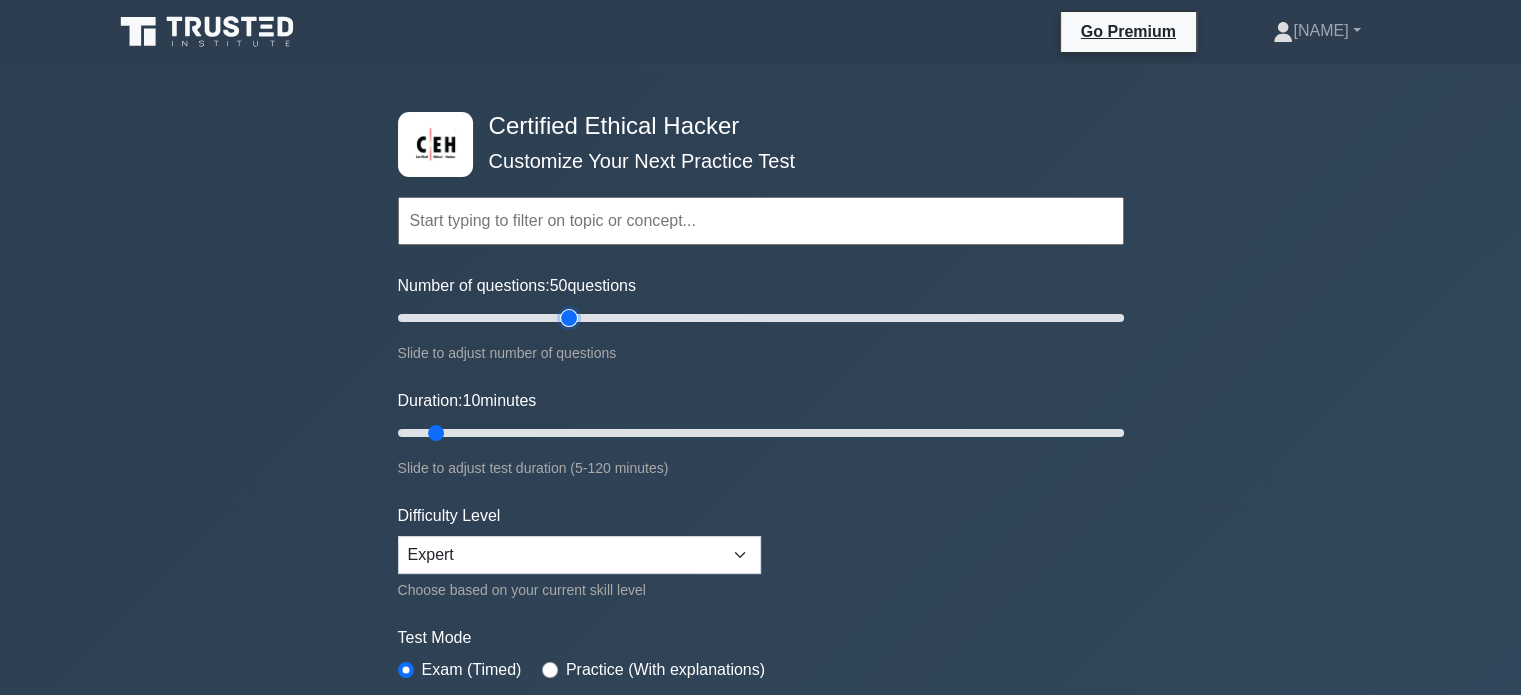 type on "50" 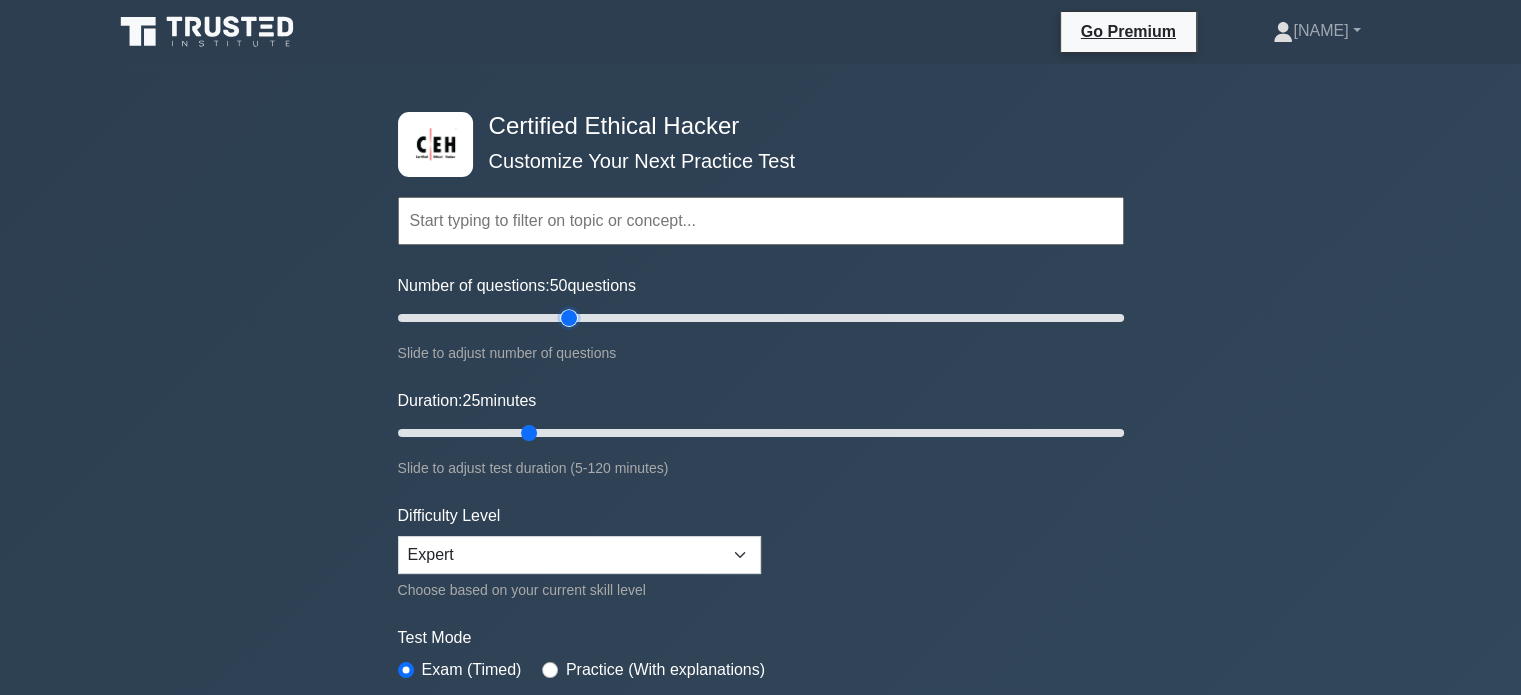 drag, startPoint x: 469, startPoint y: 433, endPoint x: 539, endPoint y: 422, distance: 70.85902 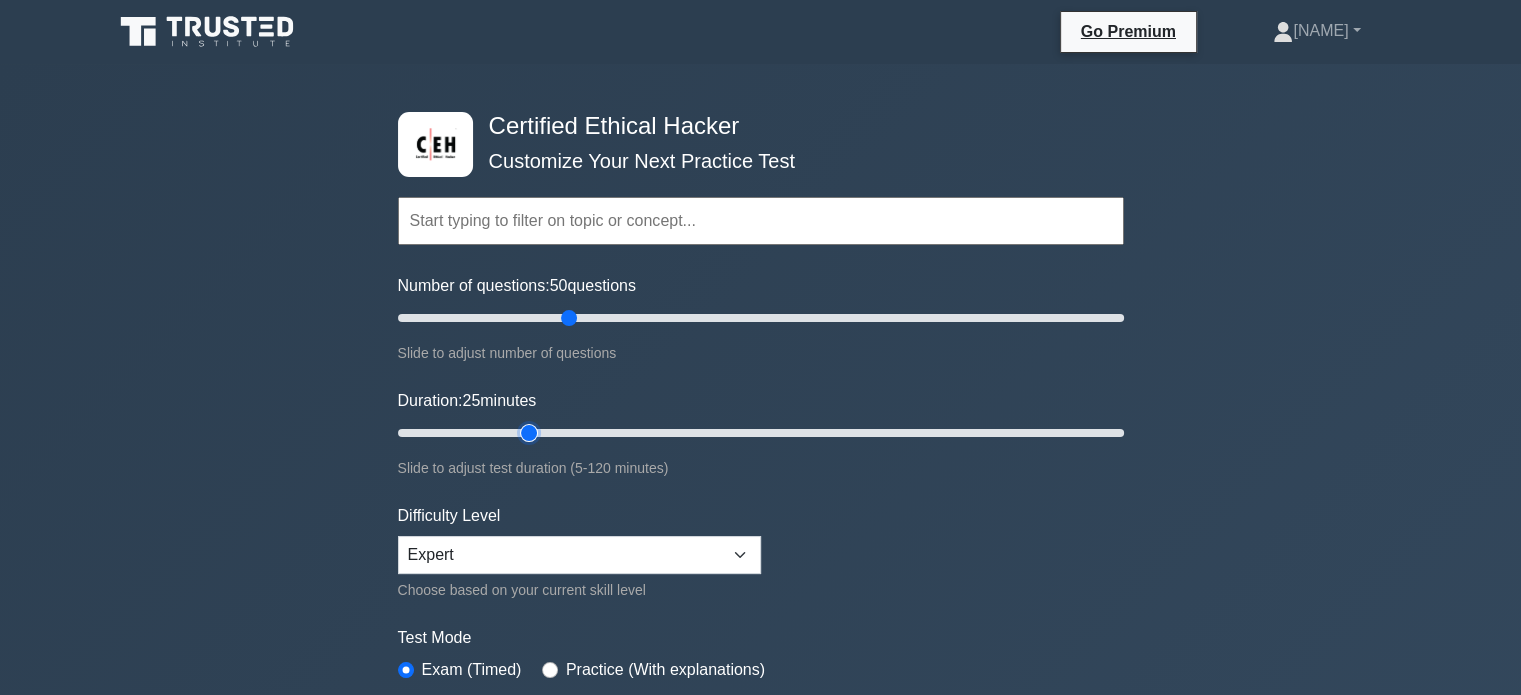 type on "25" 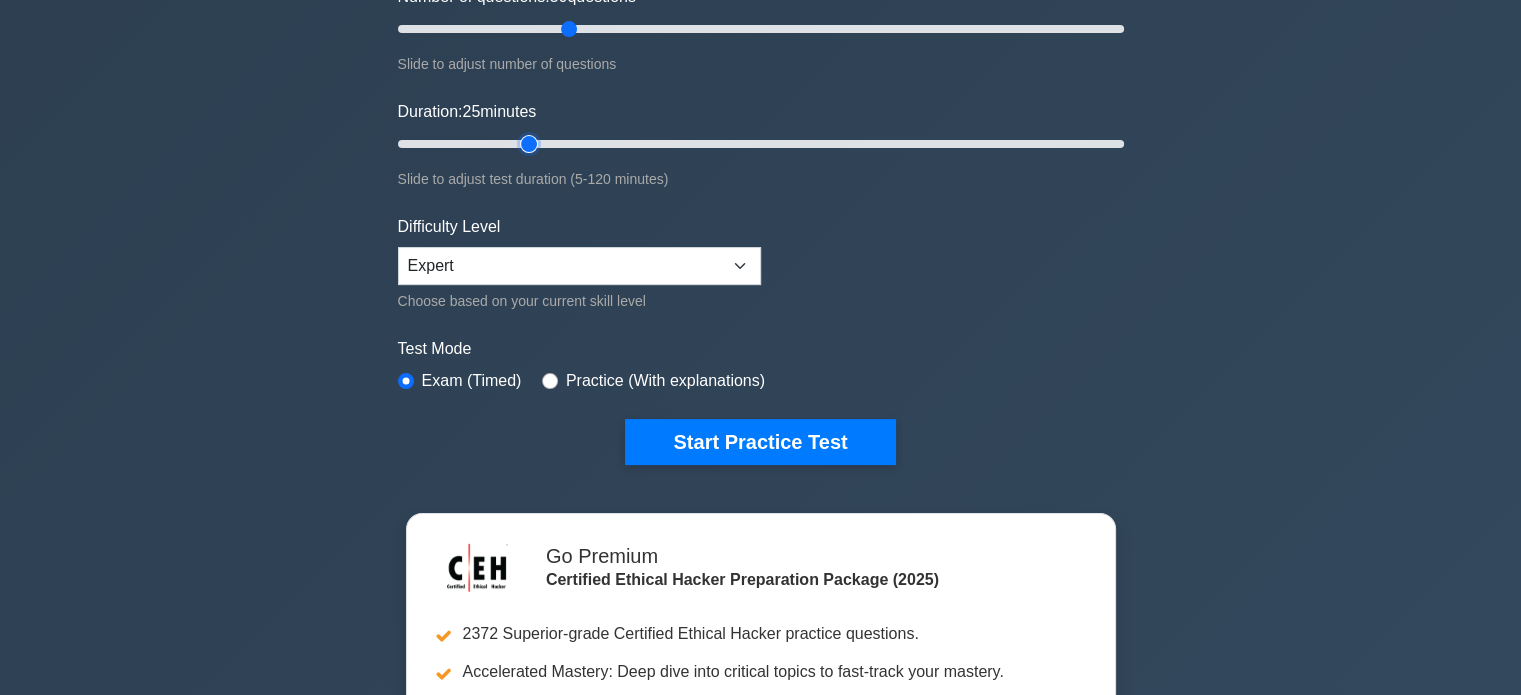 scroll, scrollTop: 300, scrollLeft: 0, axis: vertical 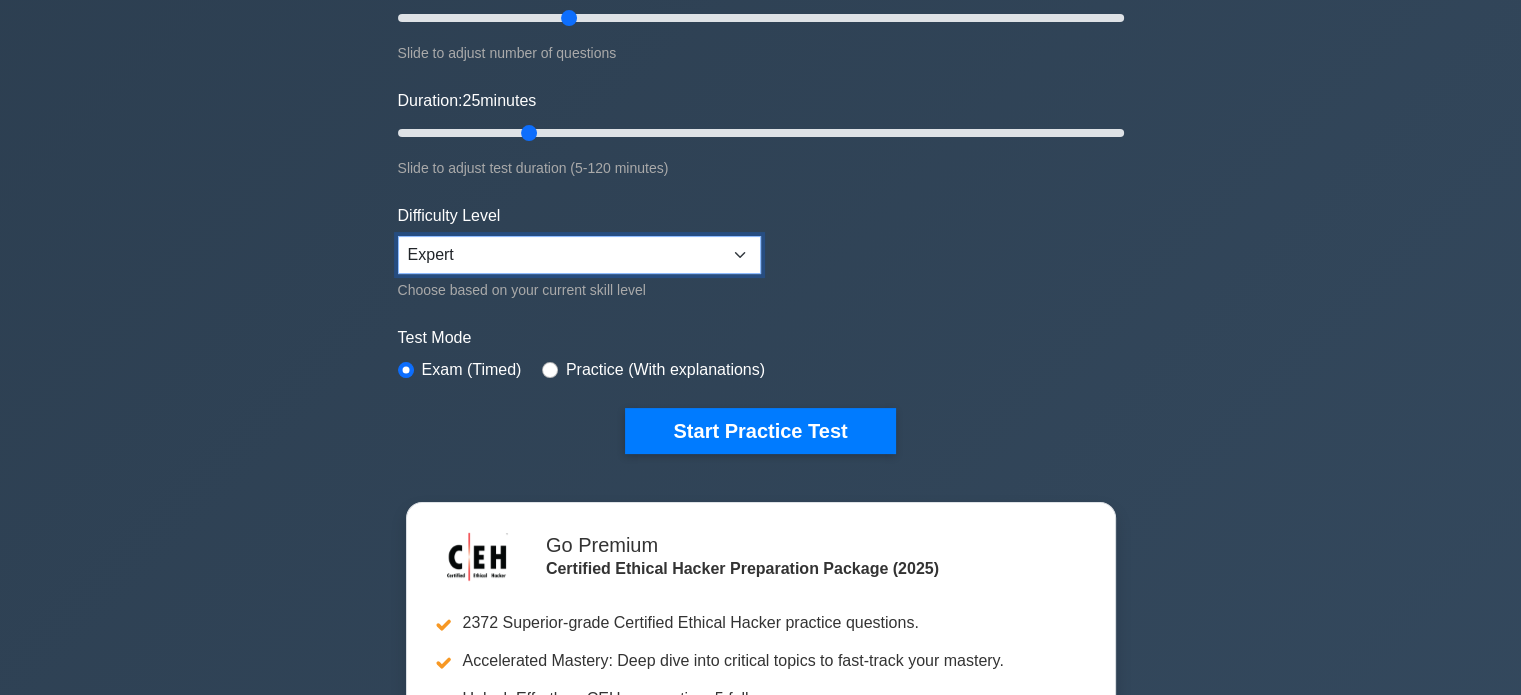 click on "Beginner
Intermediate
Expert" at bounding box center [579, 255] 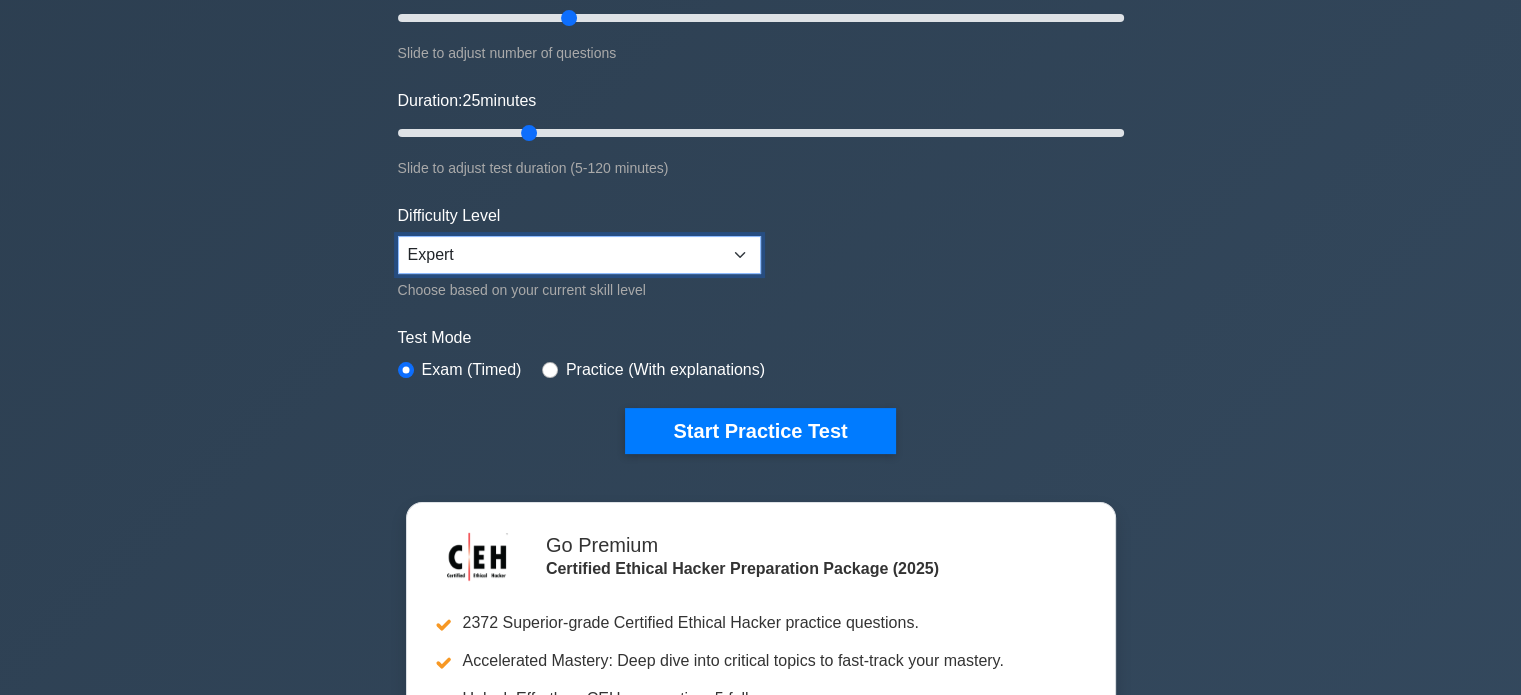 click on "Beginner
Intermediate
Expert" at bounding box center (579, 255) 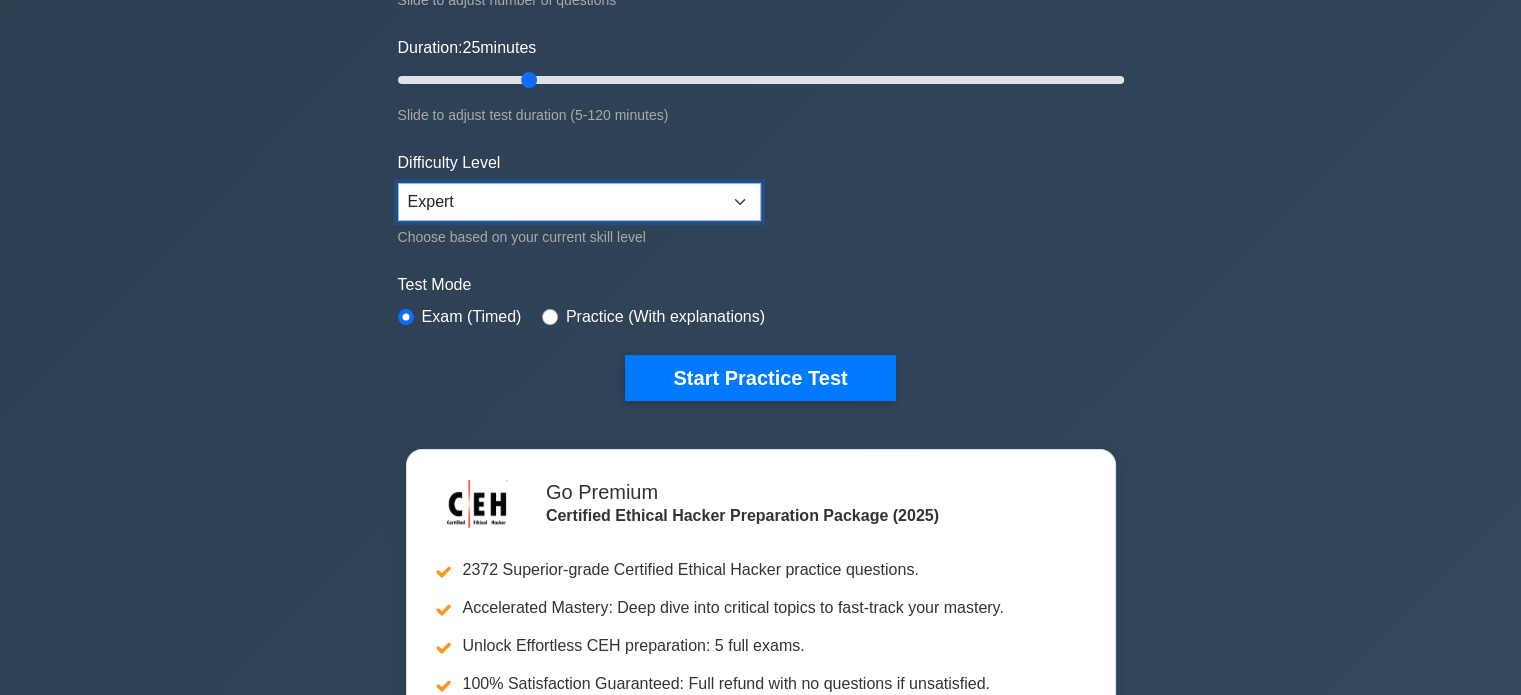 scroll, scrollTop: 400, scrollLeft: 0, axis: vertical 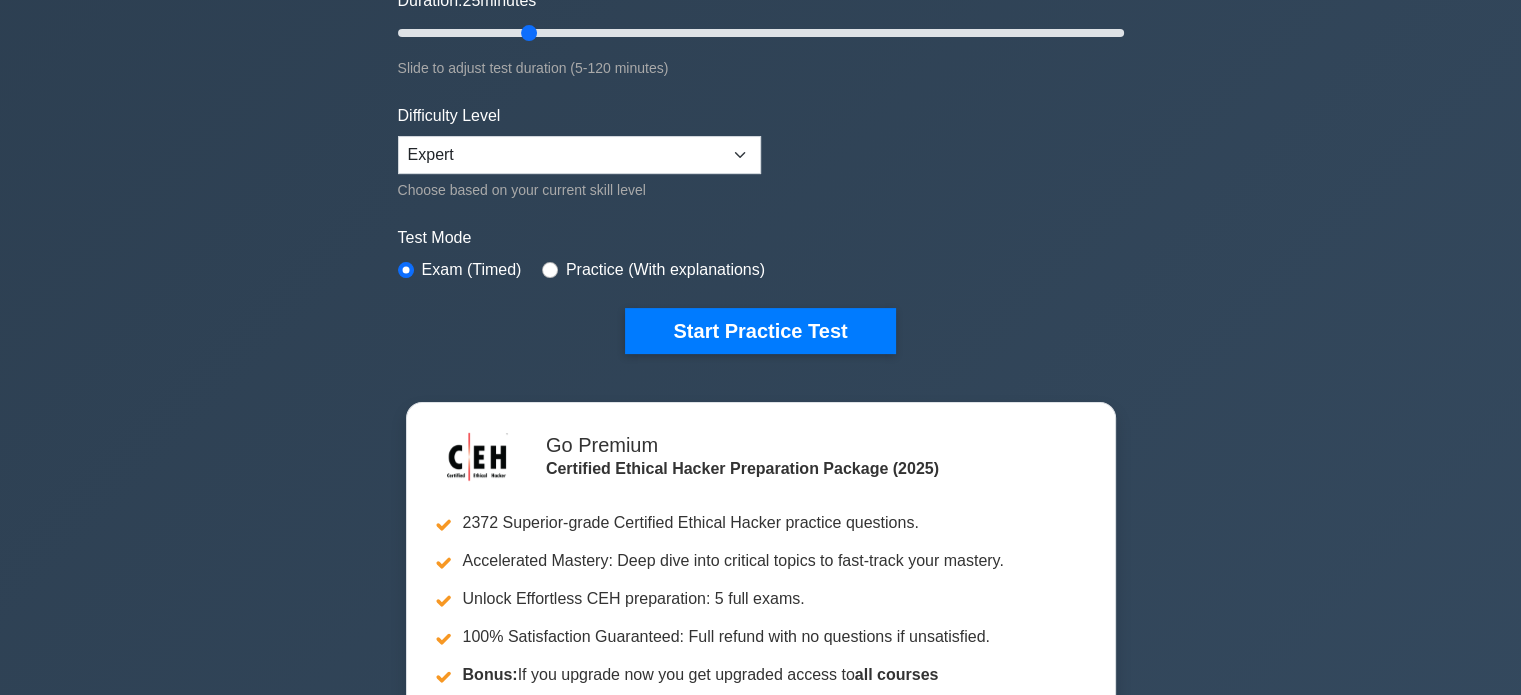 click on "Practice (With explanations)" at bounding box center (665, 270) 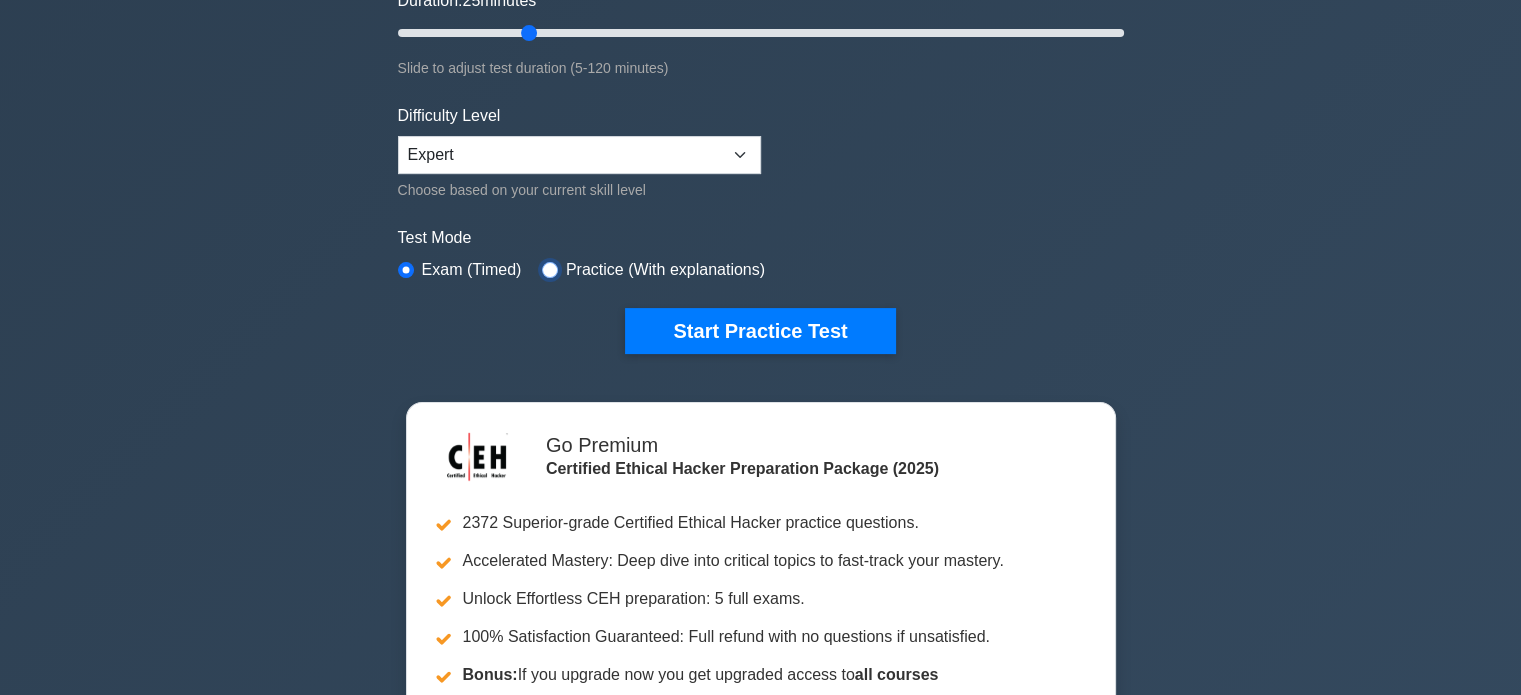 click at bounding box center [550, 270] 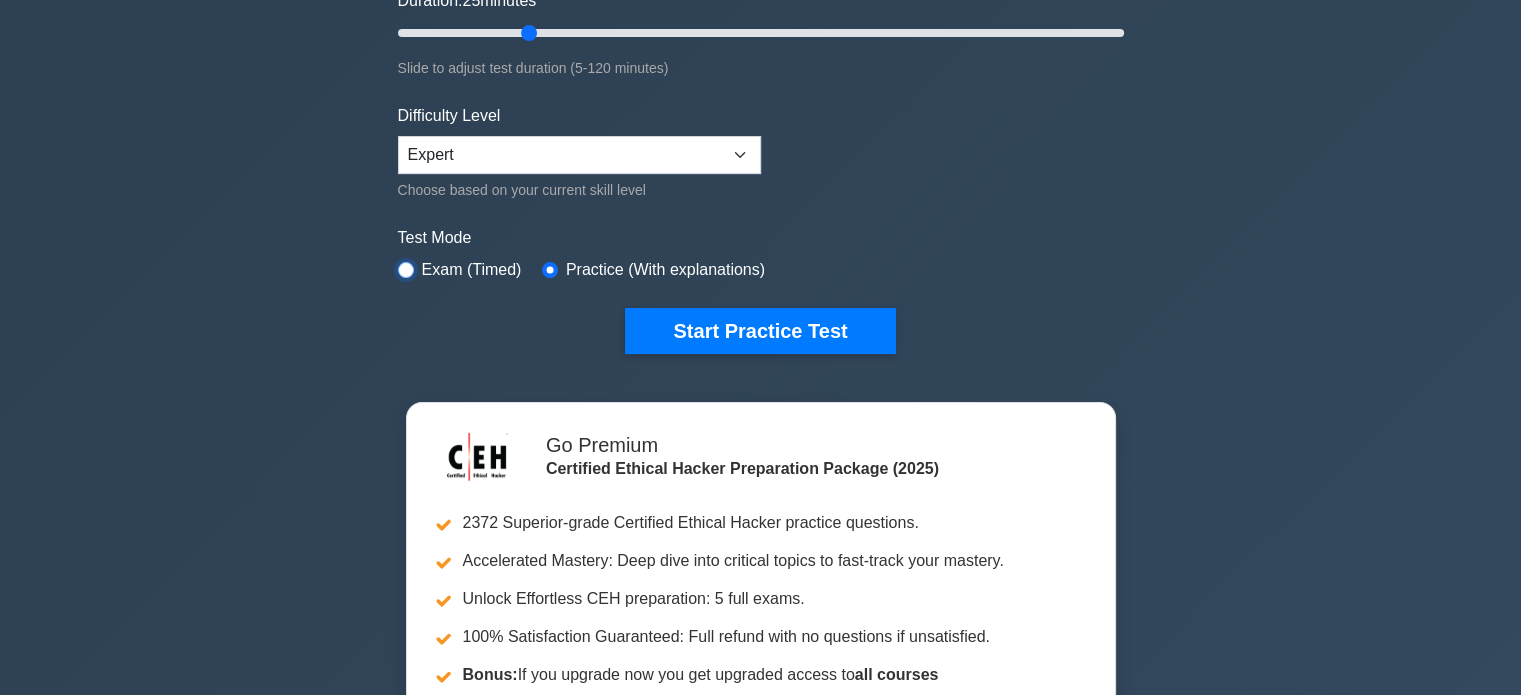 click at bounding box center [406, 270] 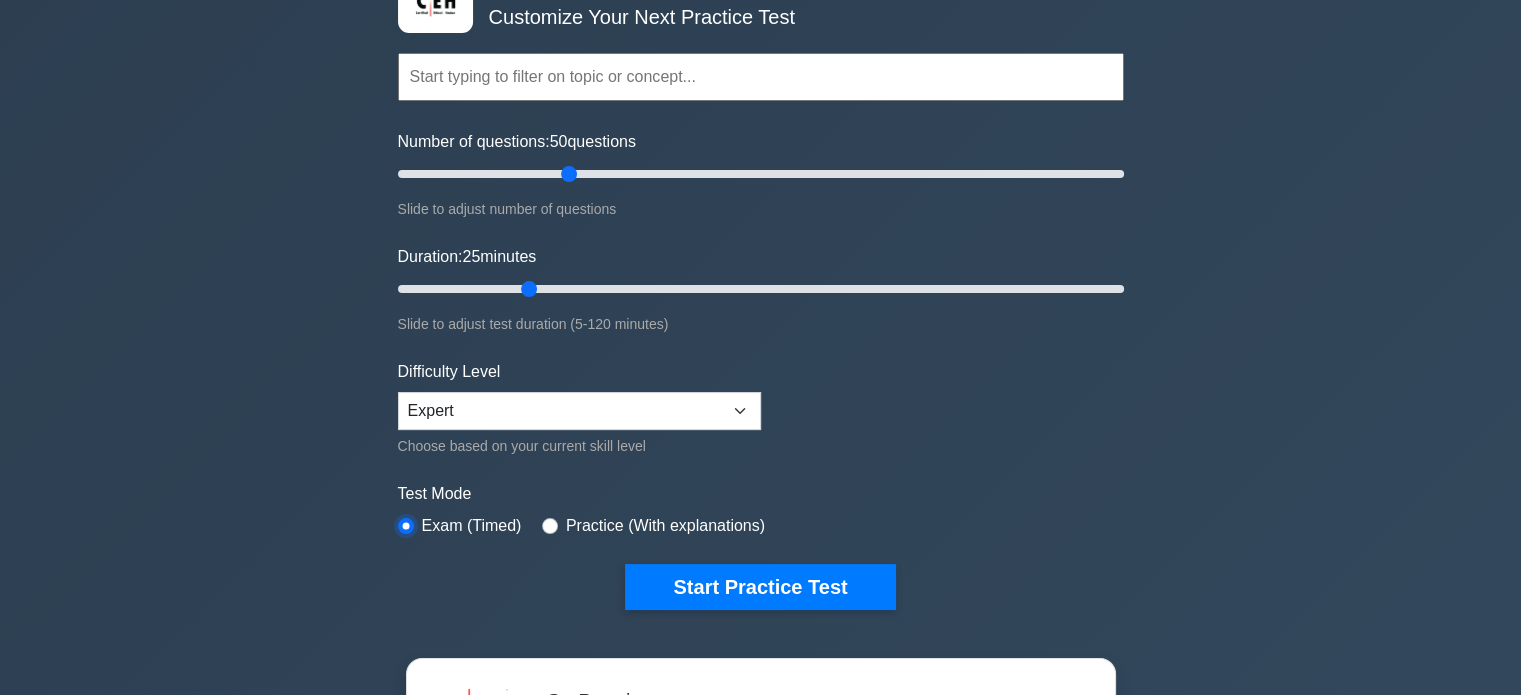 scroll, scrollTop: 400, scrollLeft: 0, axis: vertical 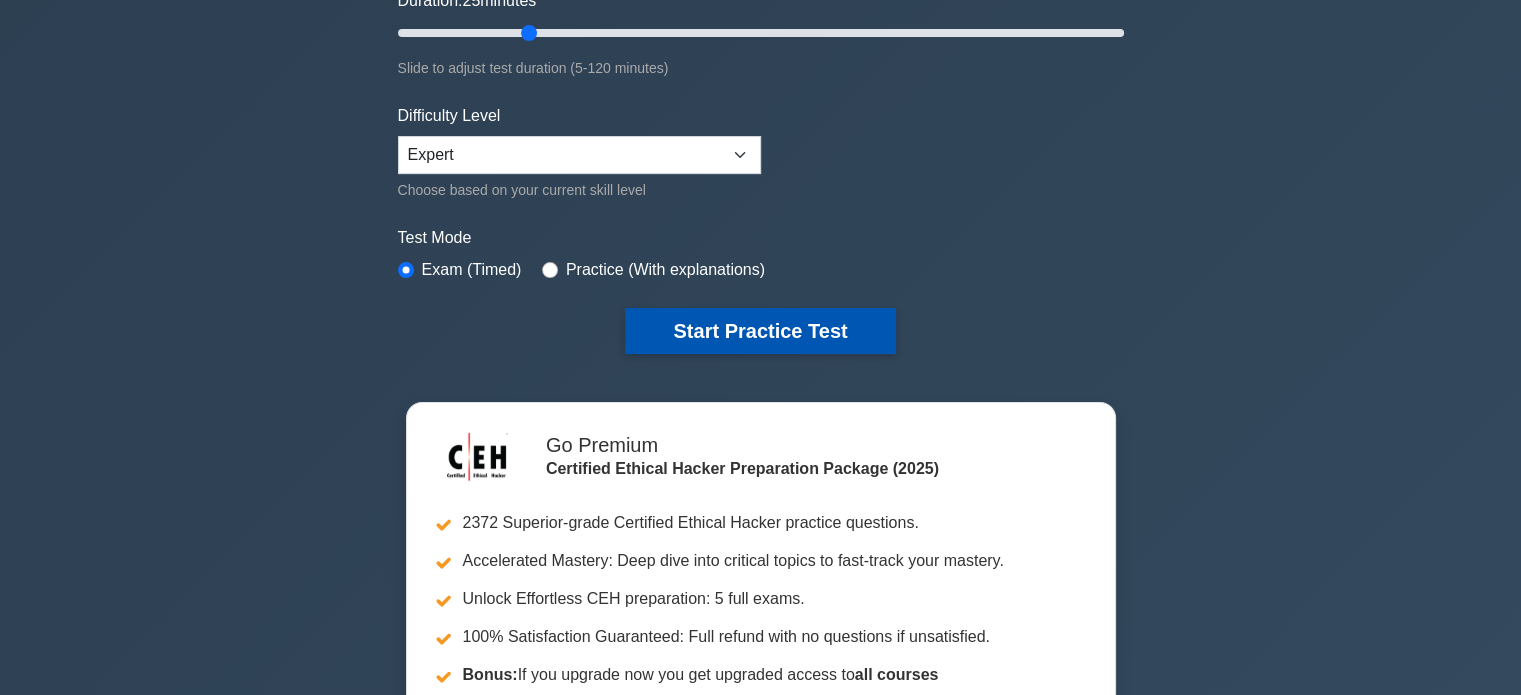 click on "Start Practice Test" at bounding box center (760, 331) 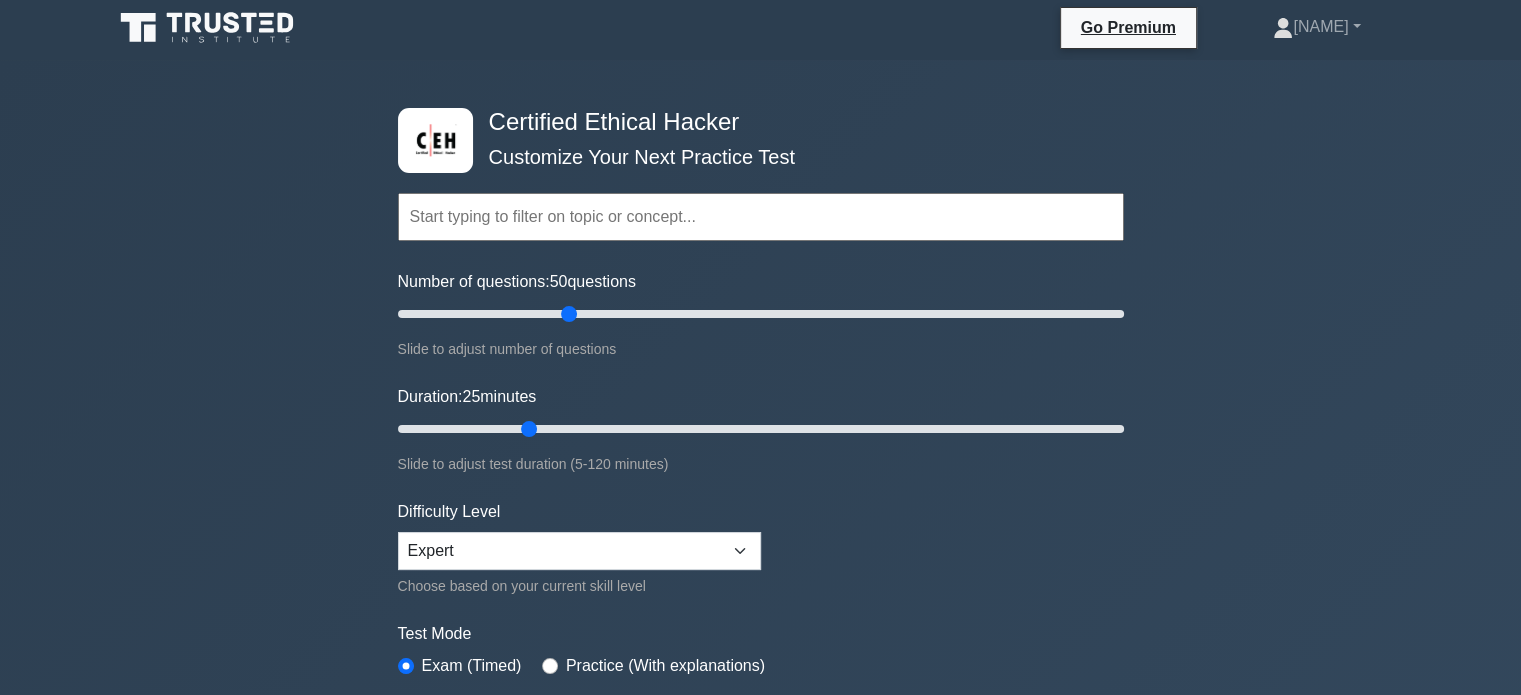 scroll, scrollTop: 0, scrollLeft: 0, axis: both 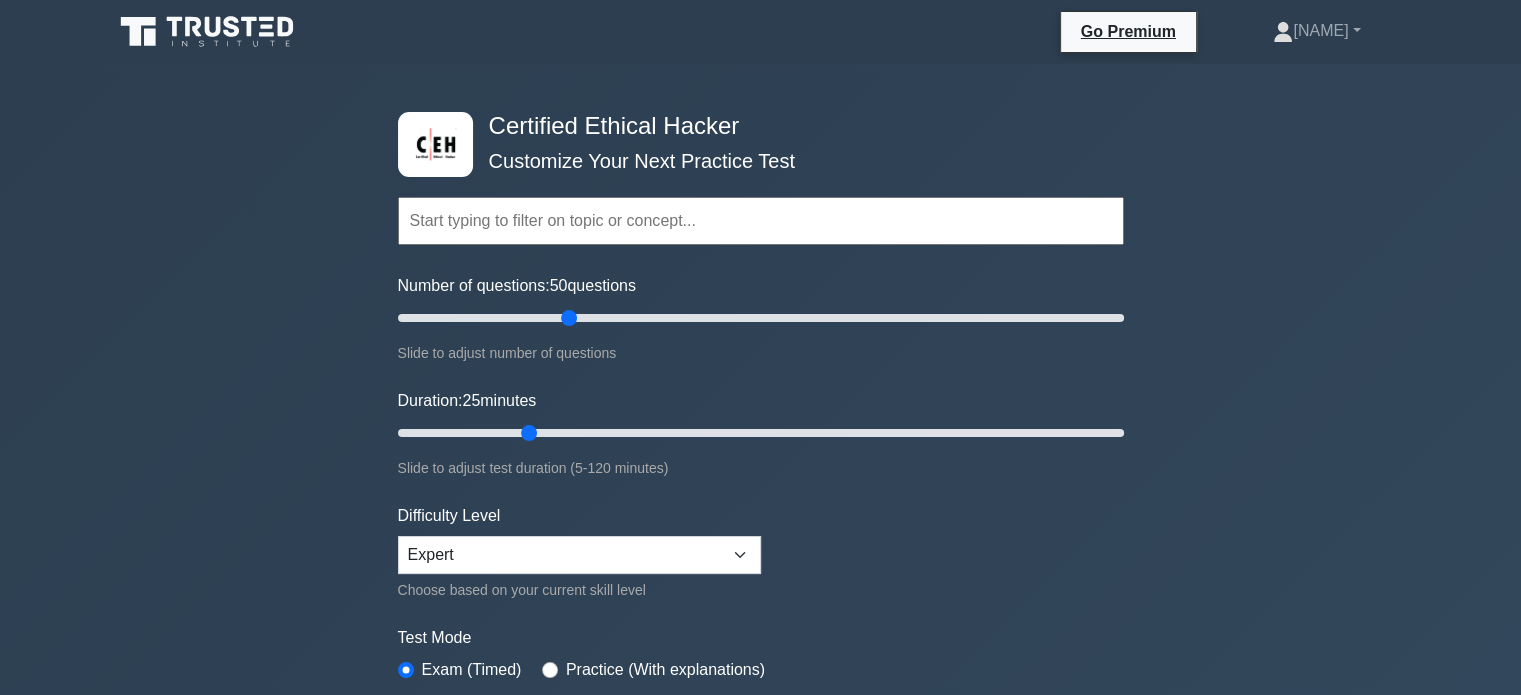 click at bounding box center (209, 32) 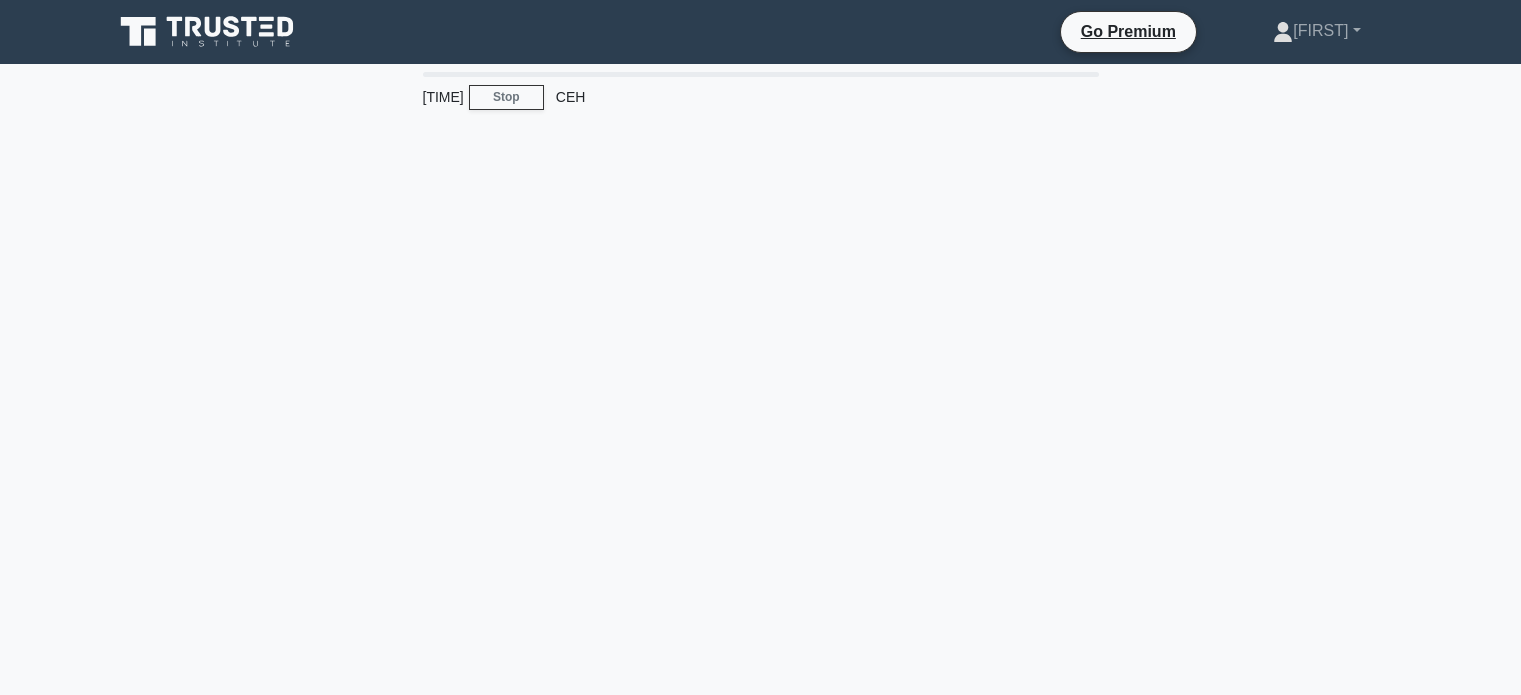 scroll, scrollTop: 0, scrollLeft: 0, axis: both 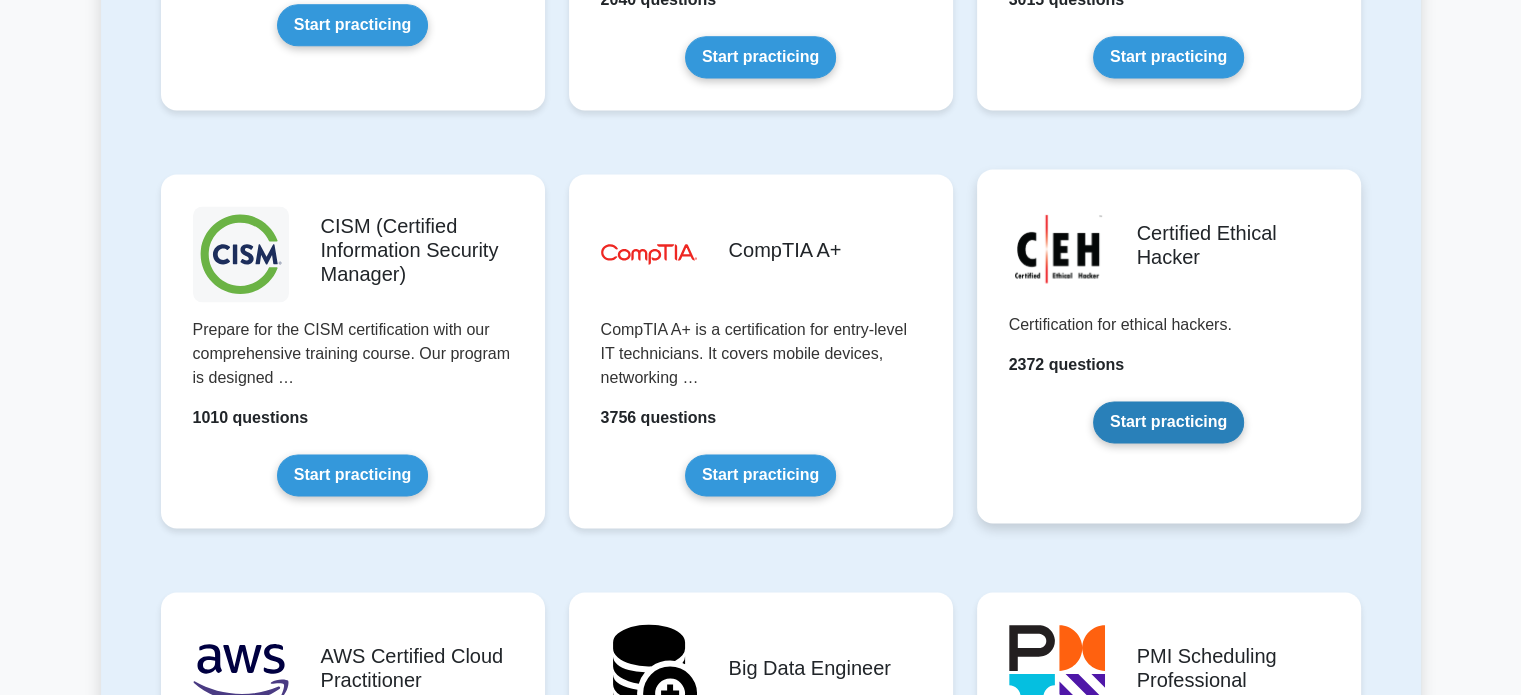 click on "Start practicing" at bounding box center [1168, 422] 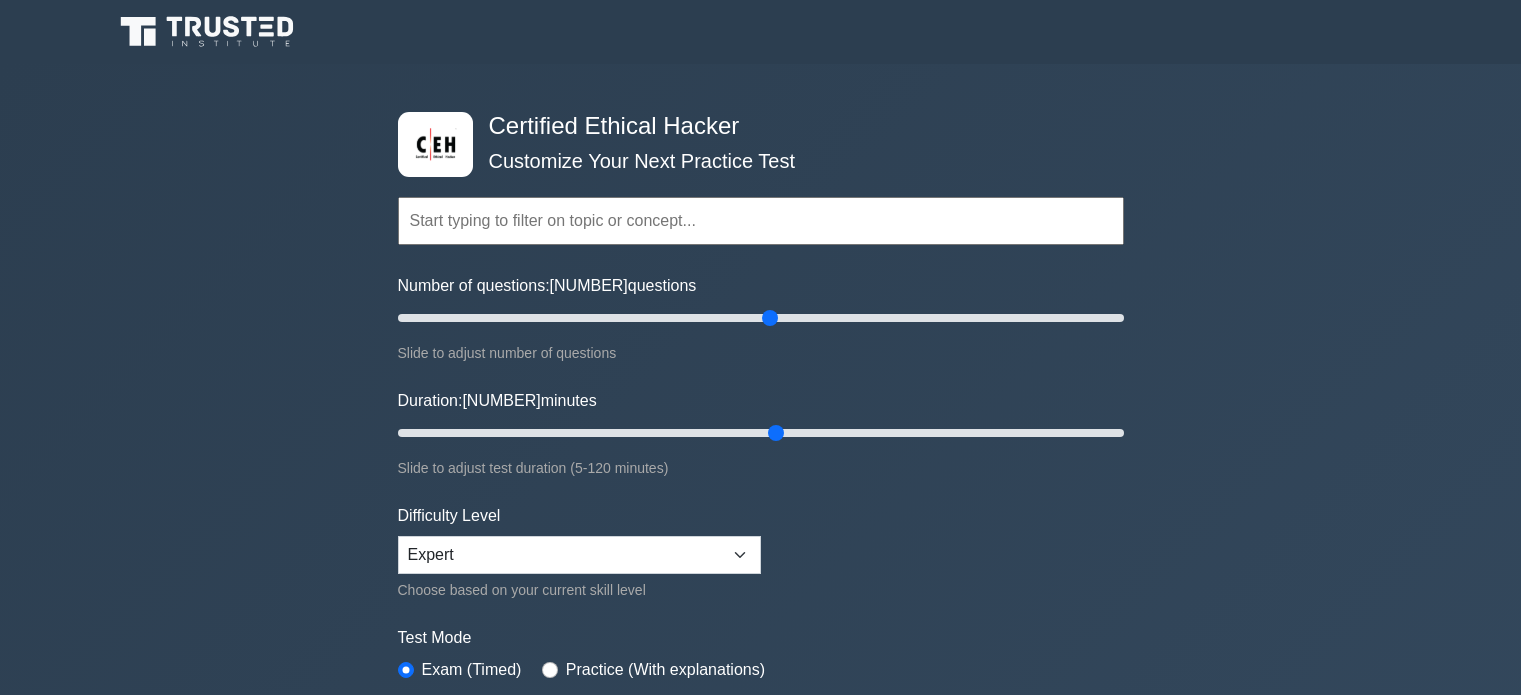 scroll, scrollTop: 0, scrollLeft: 0, axis: both 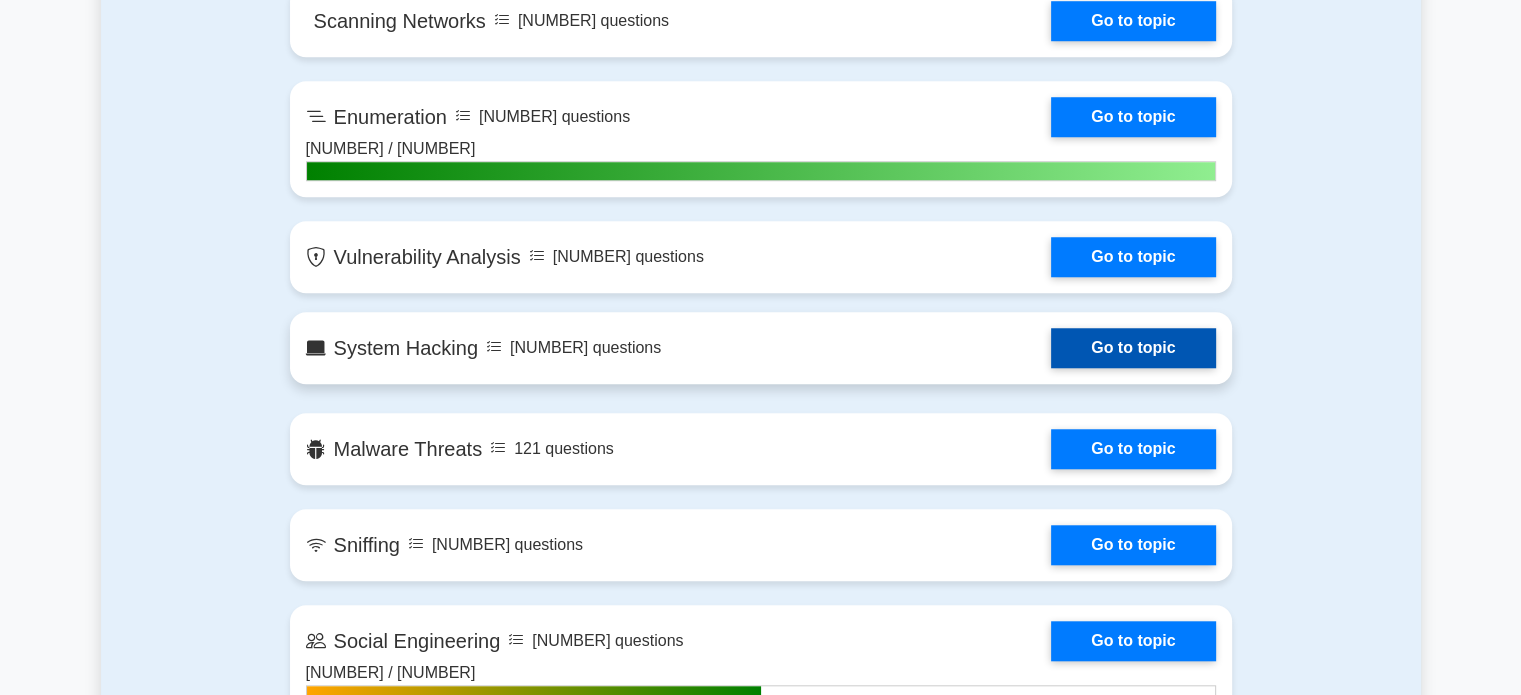 click on "Go to topic" at bounding box center (1133, 348) 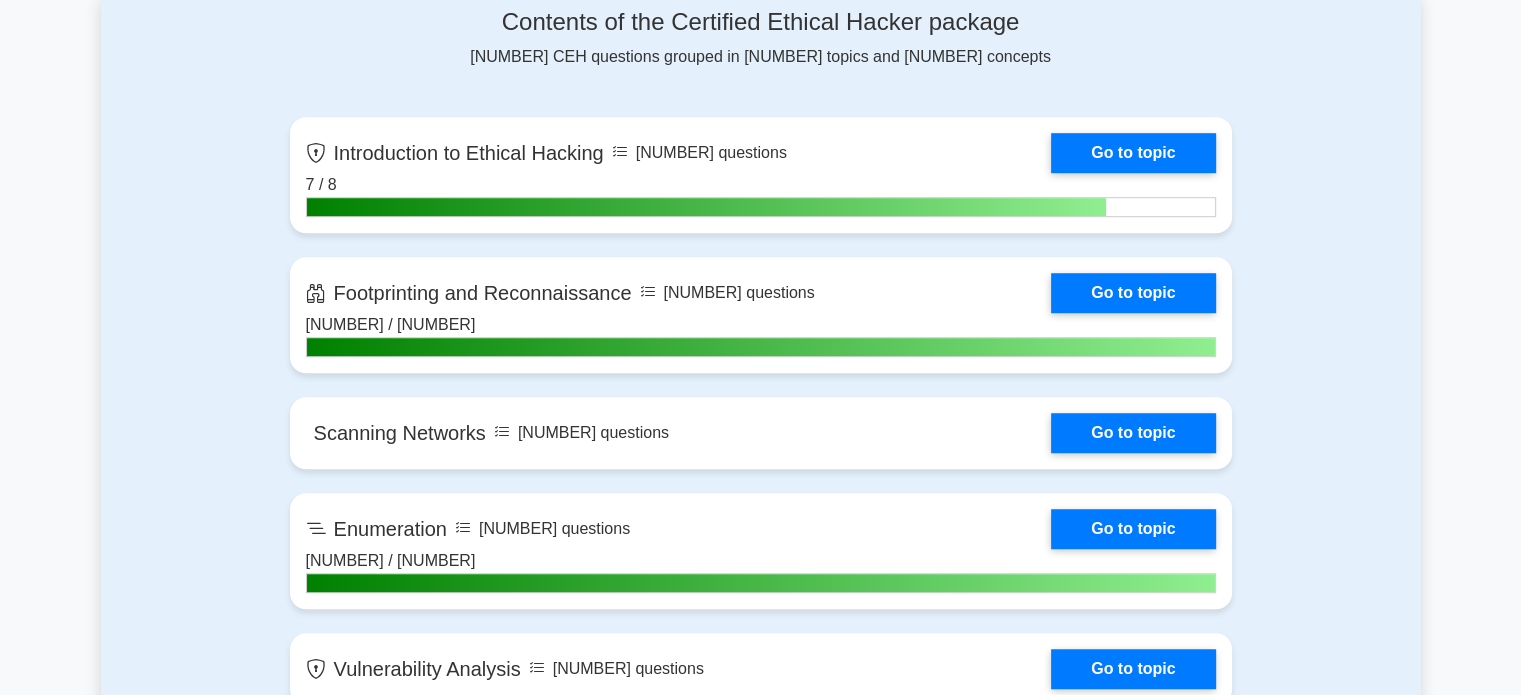 scroll, scrollTop: 1300, scrollLeft: 0, axis: vertical 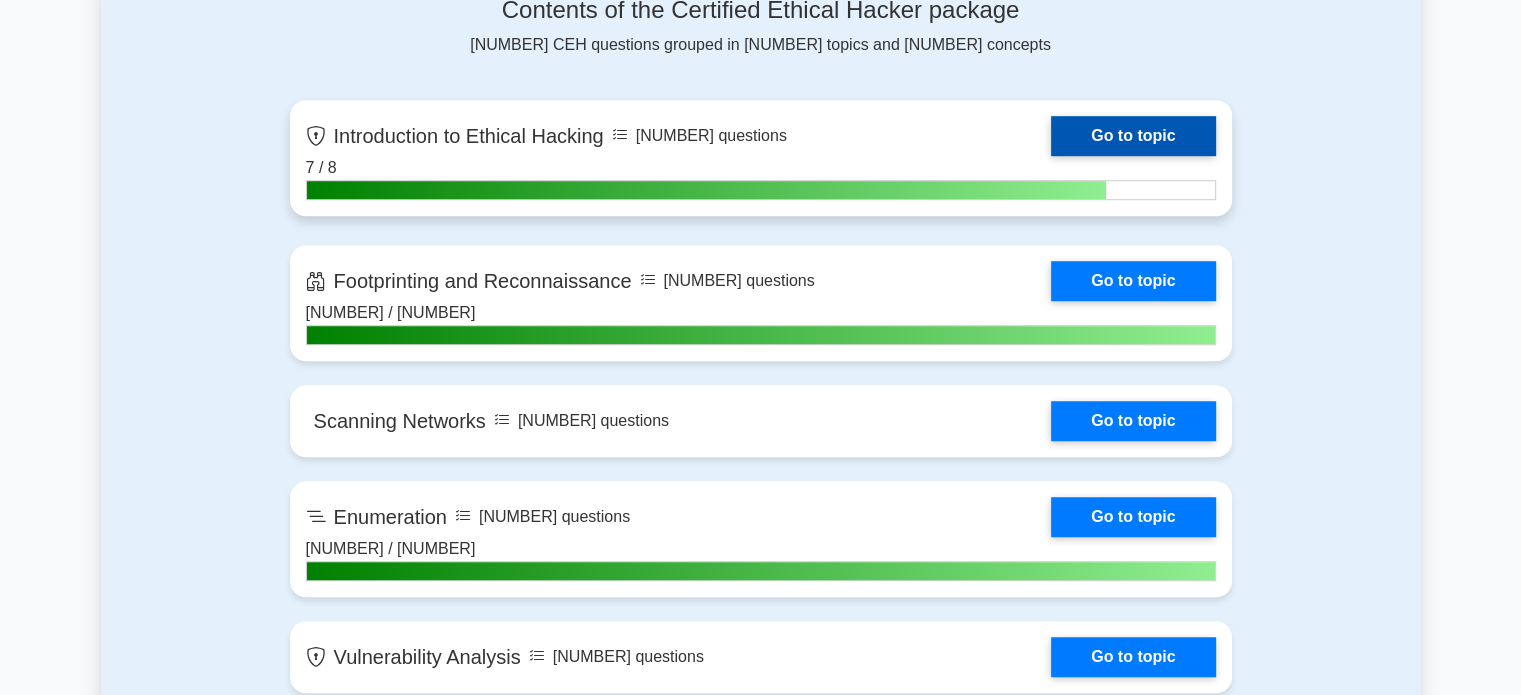 click on "Go to topic" at bounding box center [1133, 136] 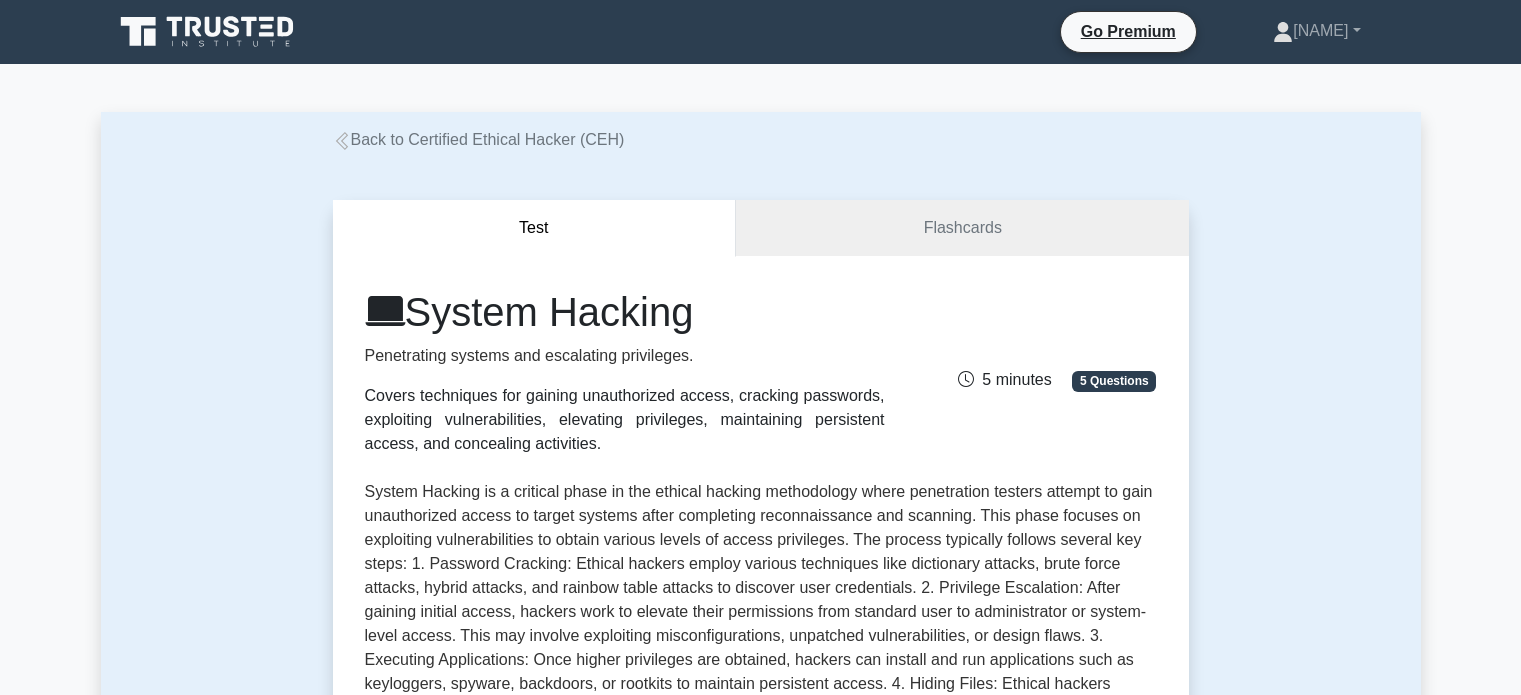 scroll, scrollTop: 0, scrollLeft: 0, axis: both 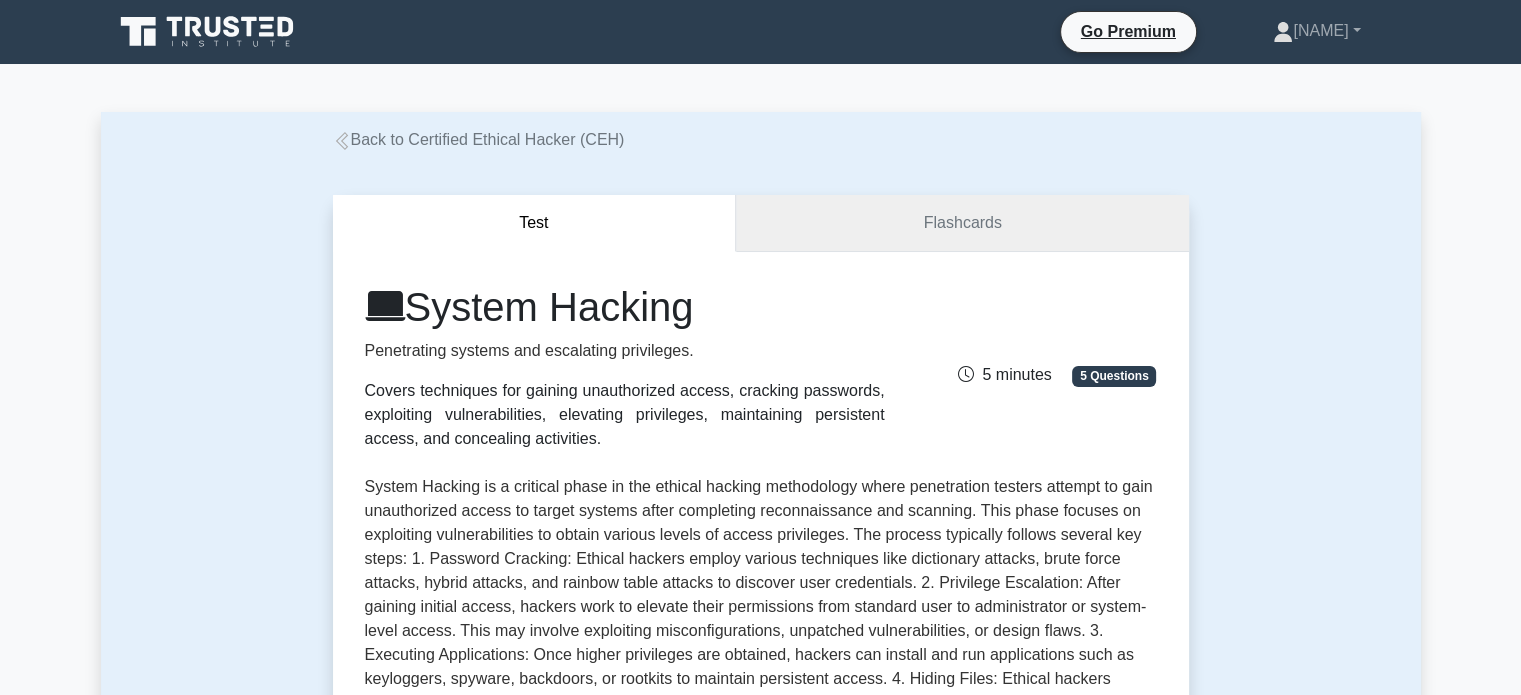click on "Flashcards" at bounding box center [962, 223] 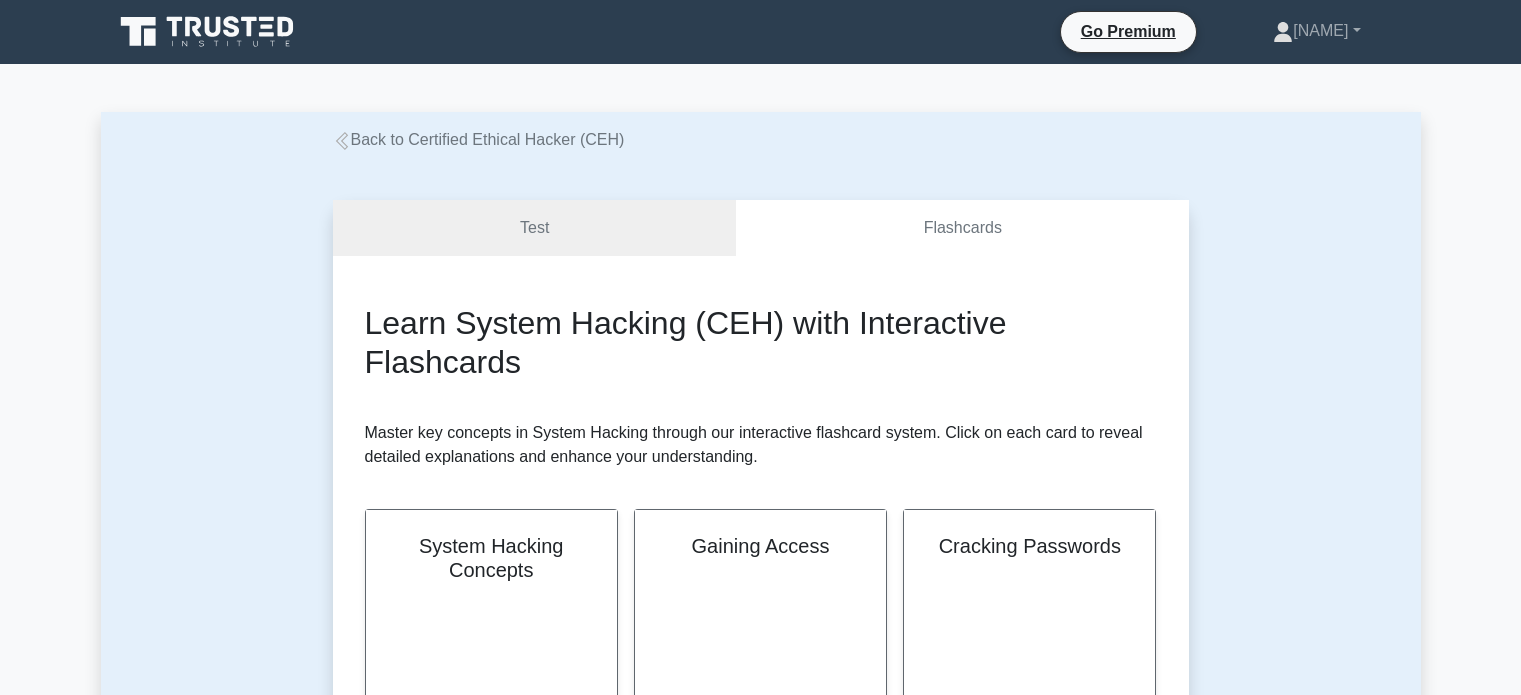 scroll, scrollTop: 300, scrollLeft: 0, axis: vertical 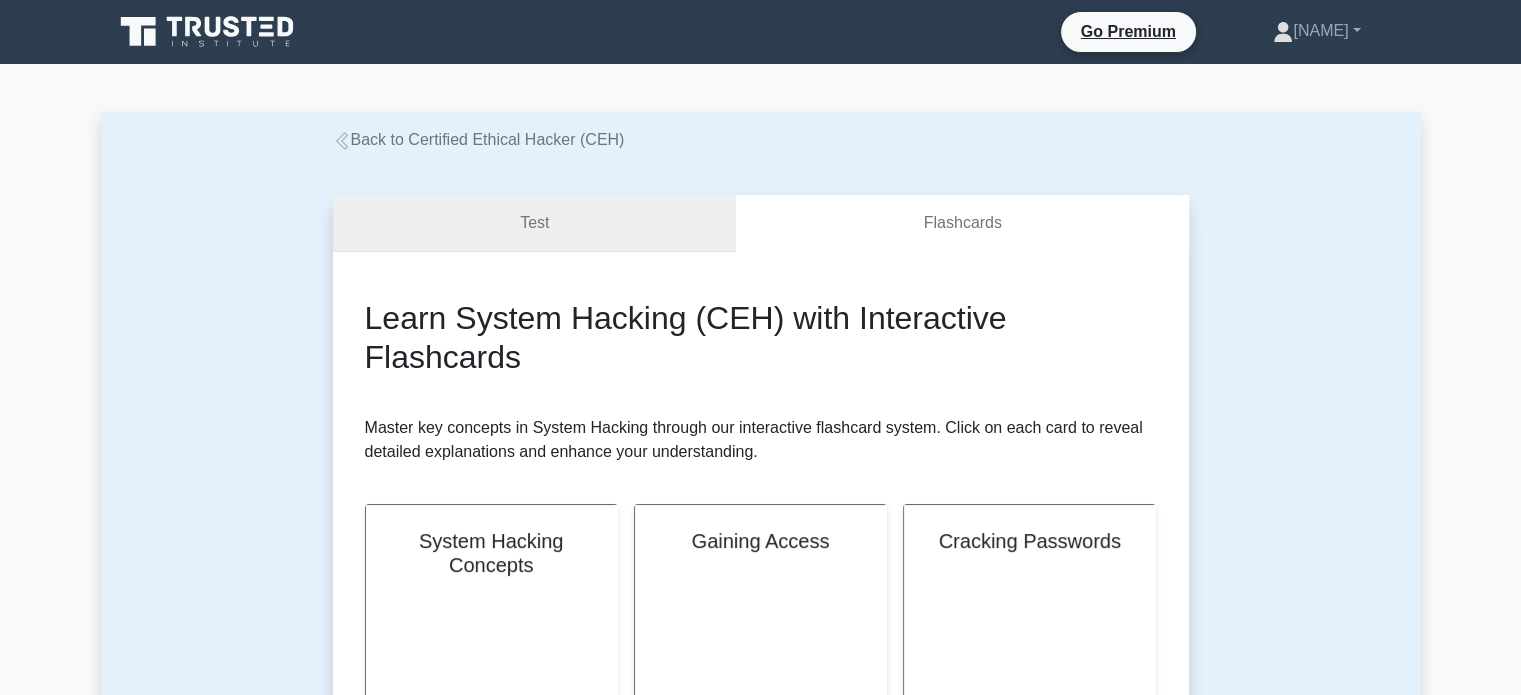 click on "Test" at bounding box center [535, 223] 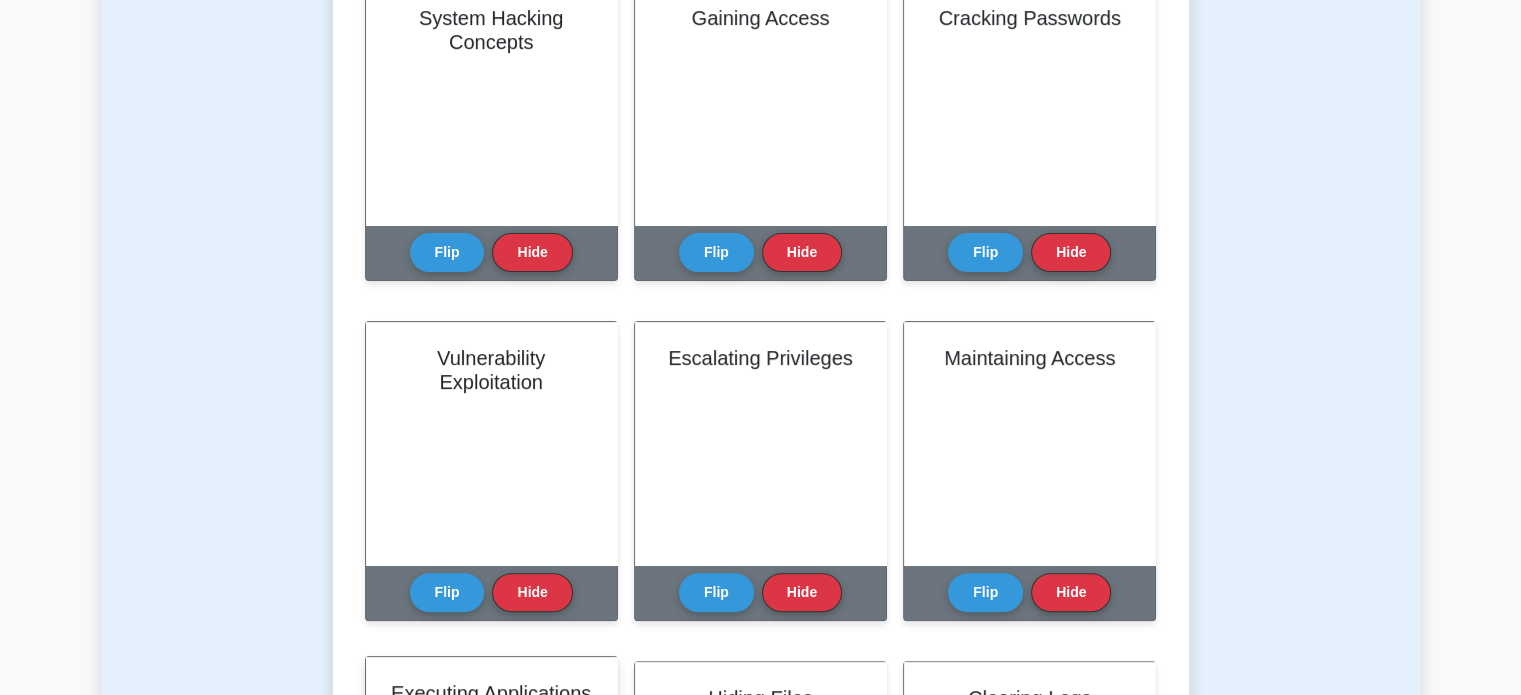 scroll, scrollTop: 400, scrollLeft: 0, axis: vertical 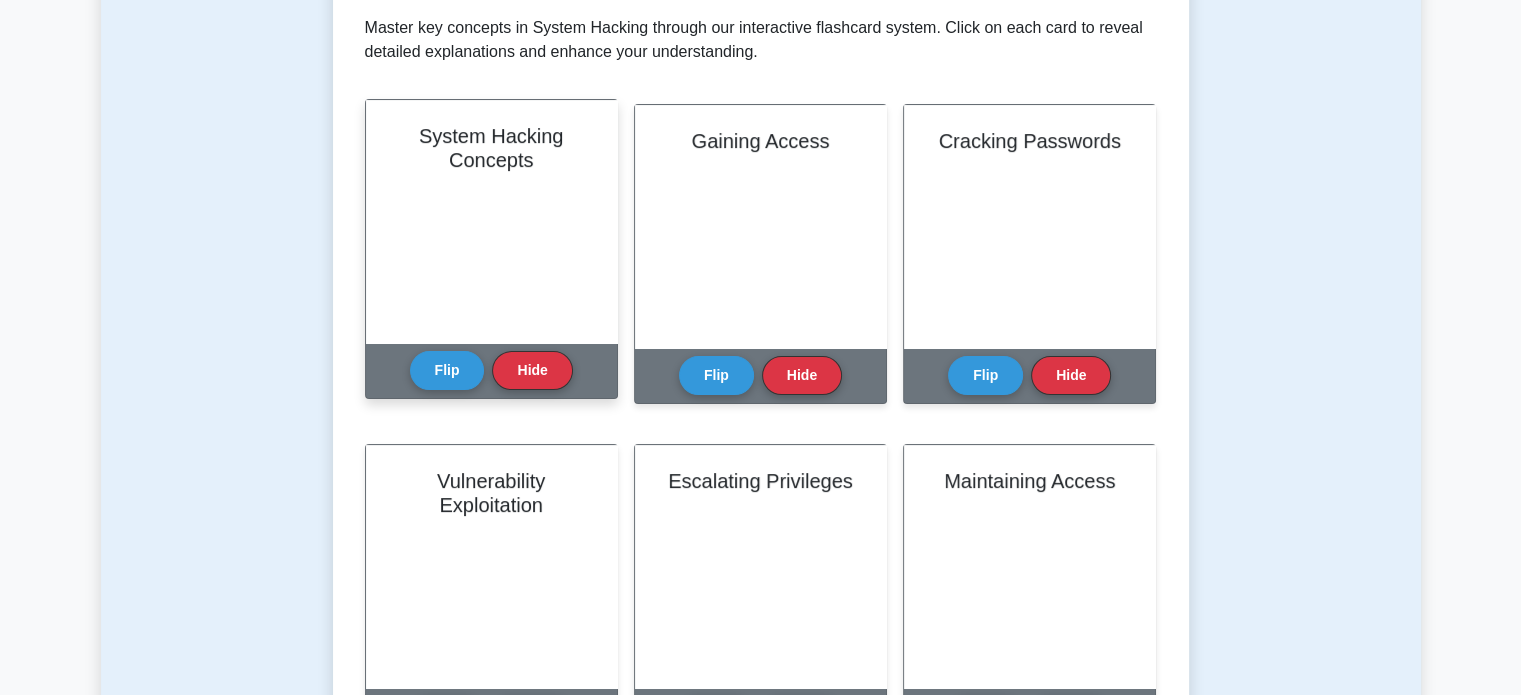 click on "System Hacking Concepts" at bounding box center [491, 221] 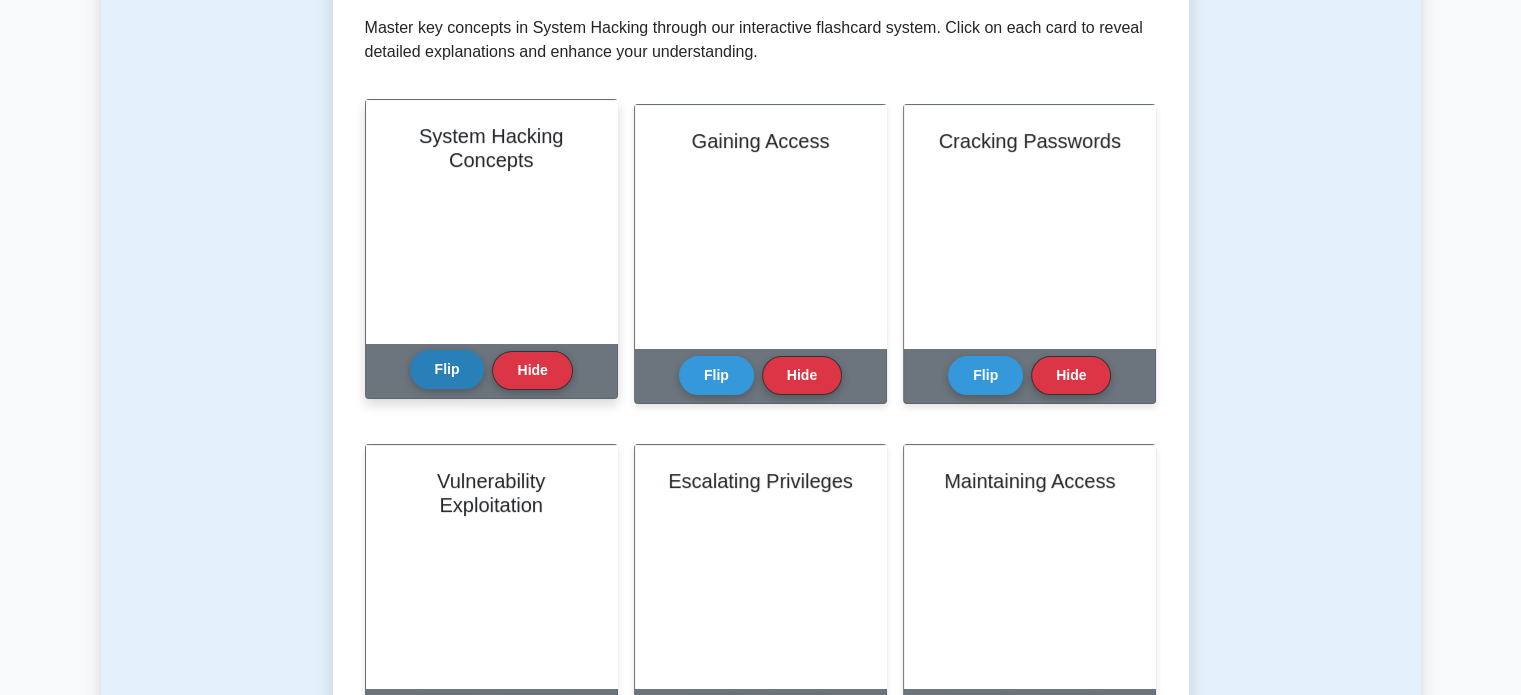 click on "Flip" at bounding box center [447, 369] 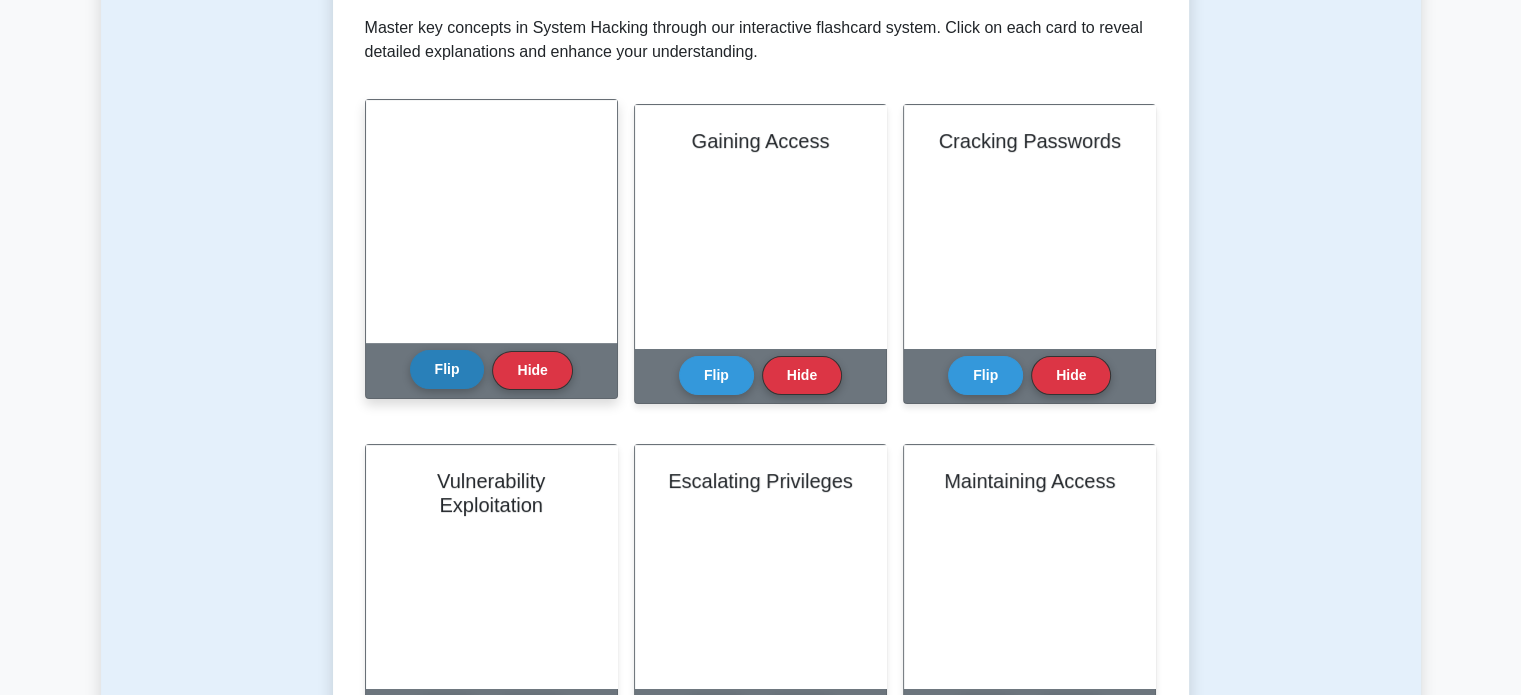 click on "Flip" at bounding box center (447, 369) 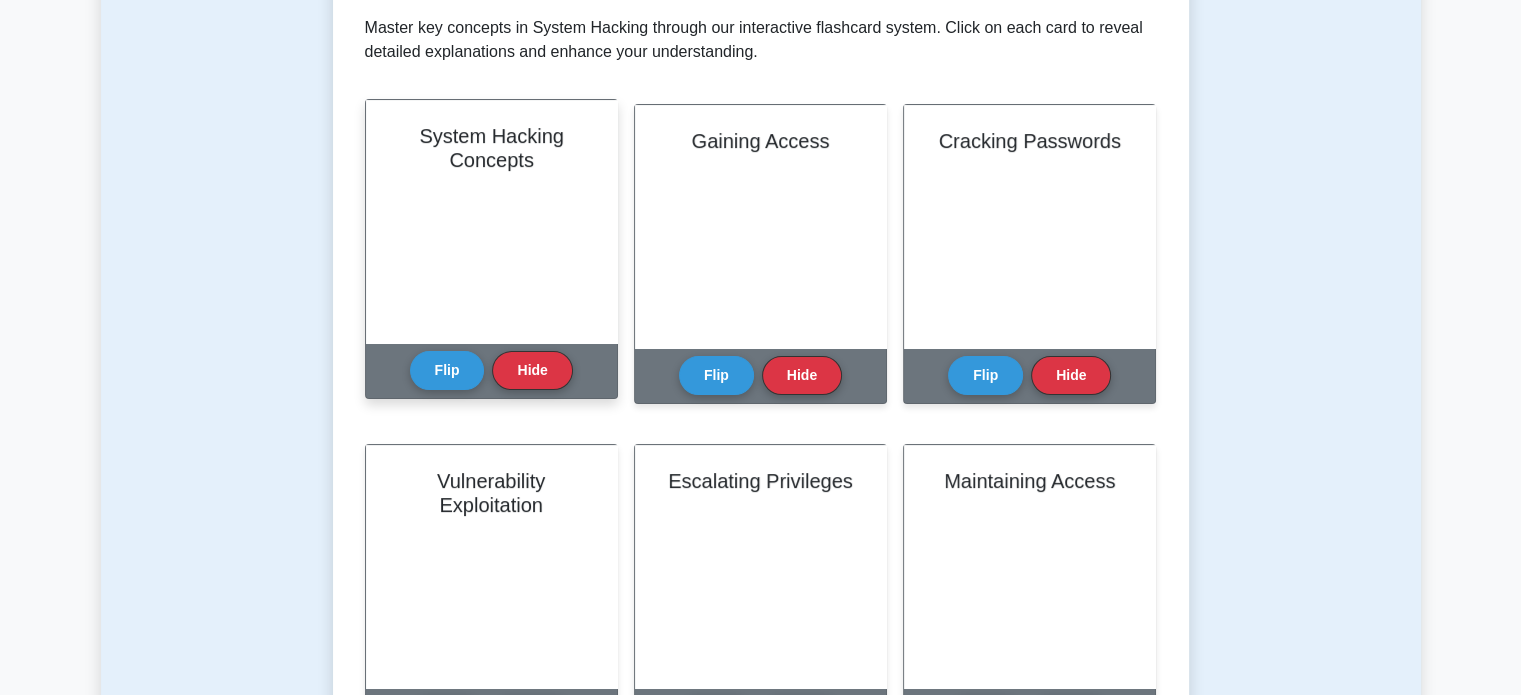 click on "System Hacking Concepts" at bounding box center [491, 221] 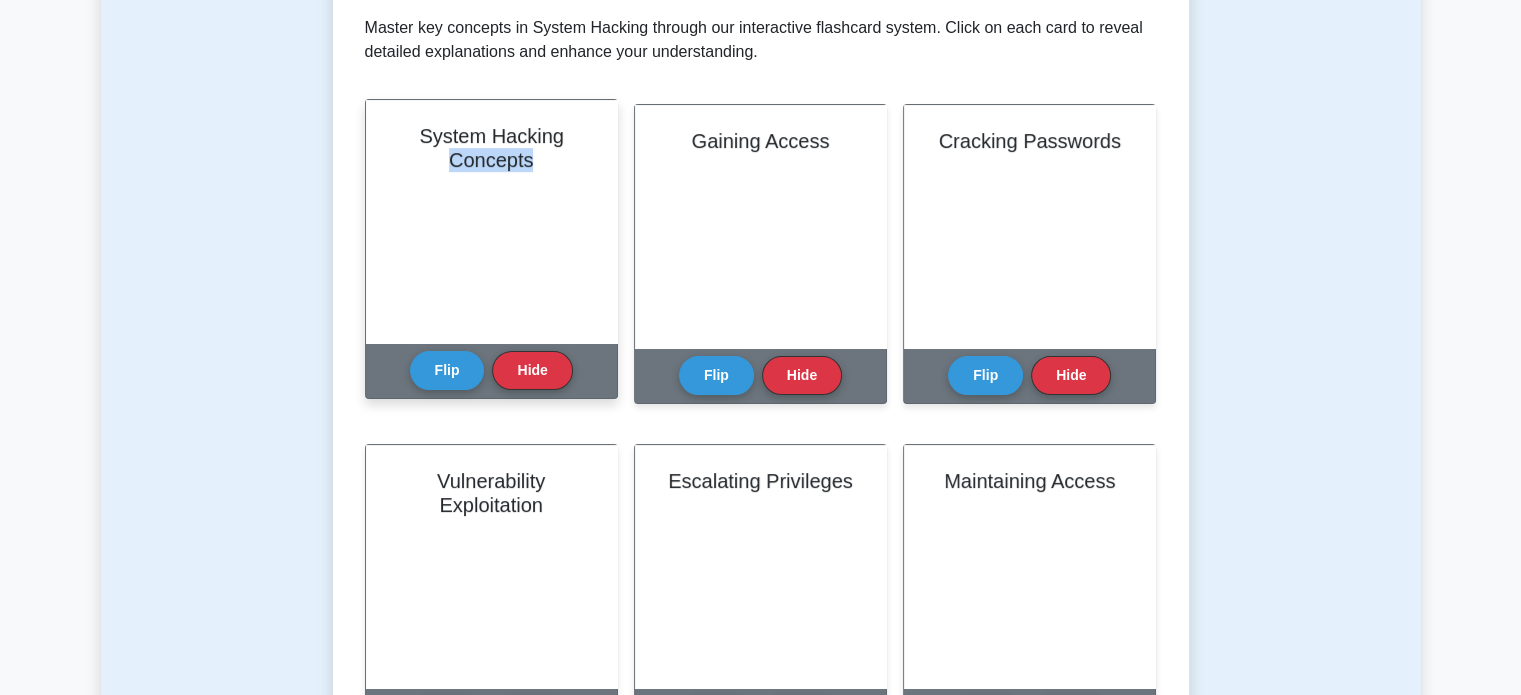 click on "System Hacking Concepts" at bounding box center (491, 221) 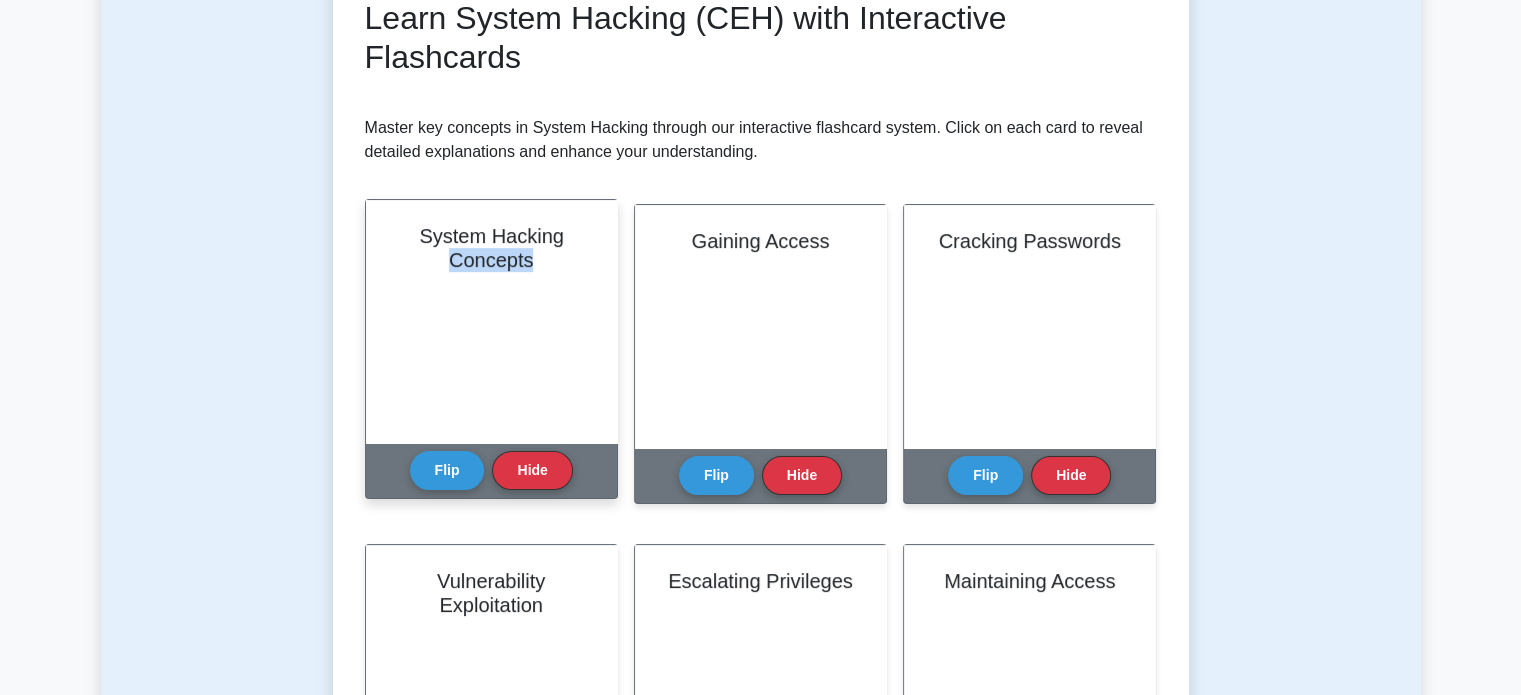 scroll, scrollTop: 200, scrollLeft: 0, axis: vertical 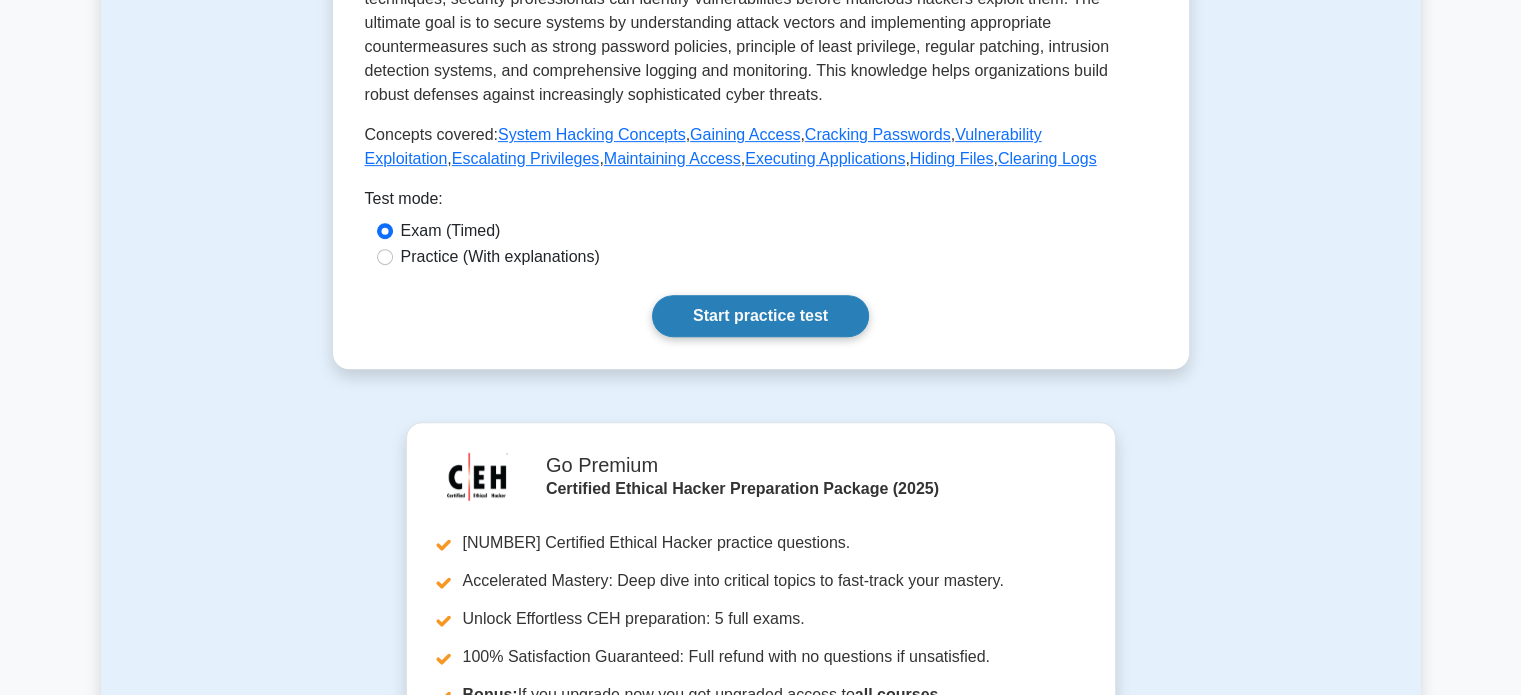 click on "Start practice test" at bounding box center (760, 316) 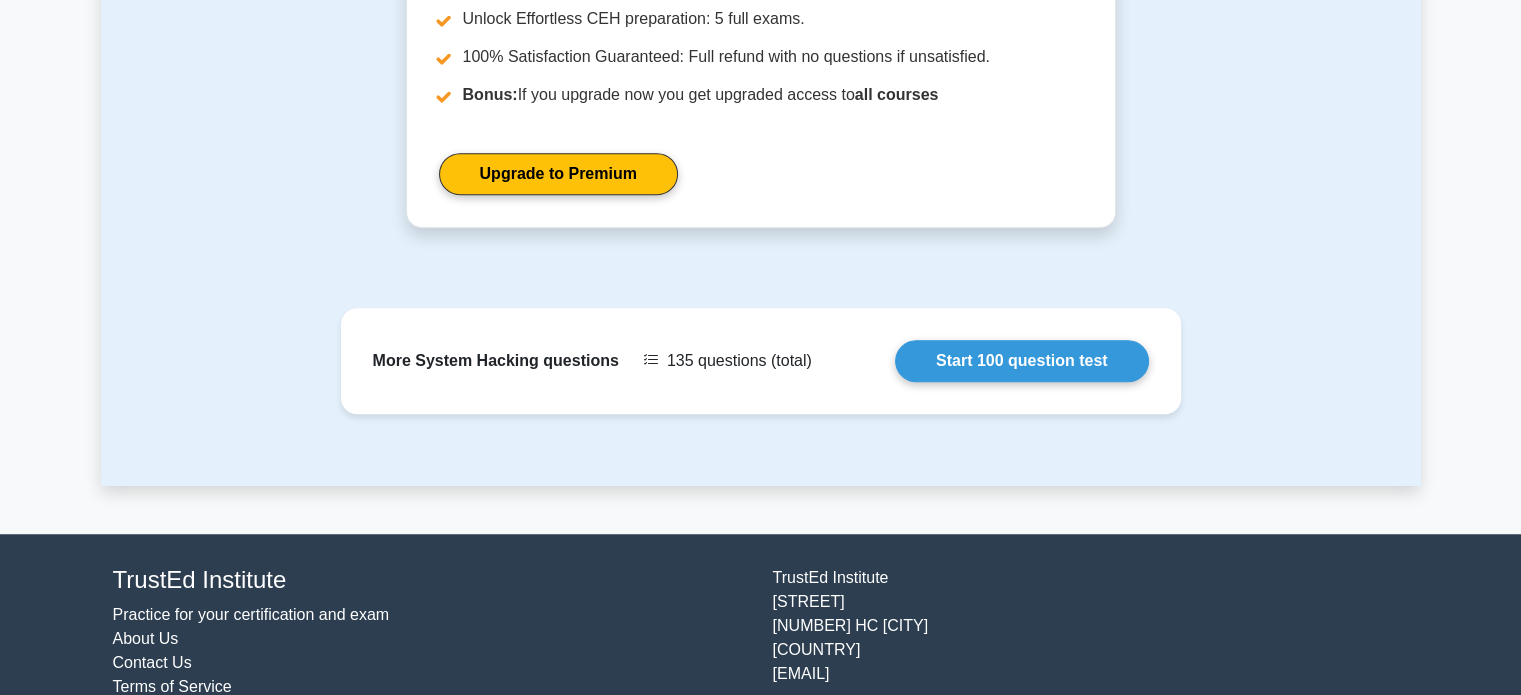 scroll, scrollTop: 1458, scrollLeft: 0, axis: vertical 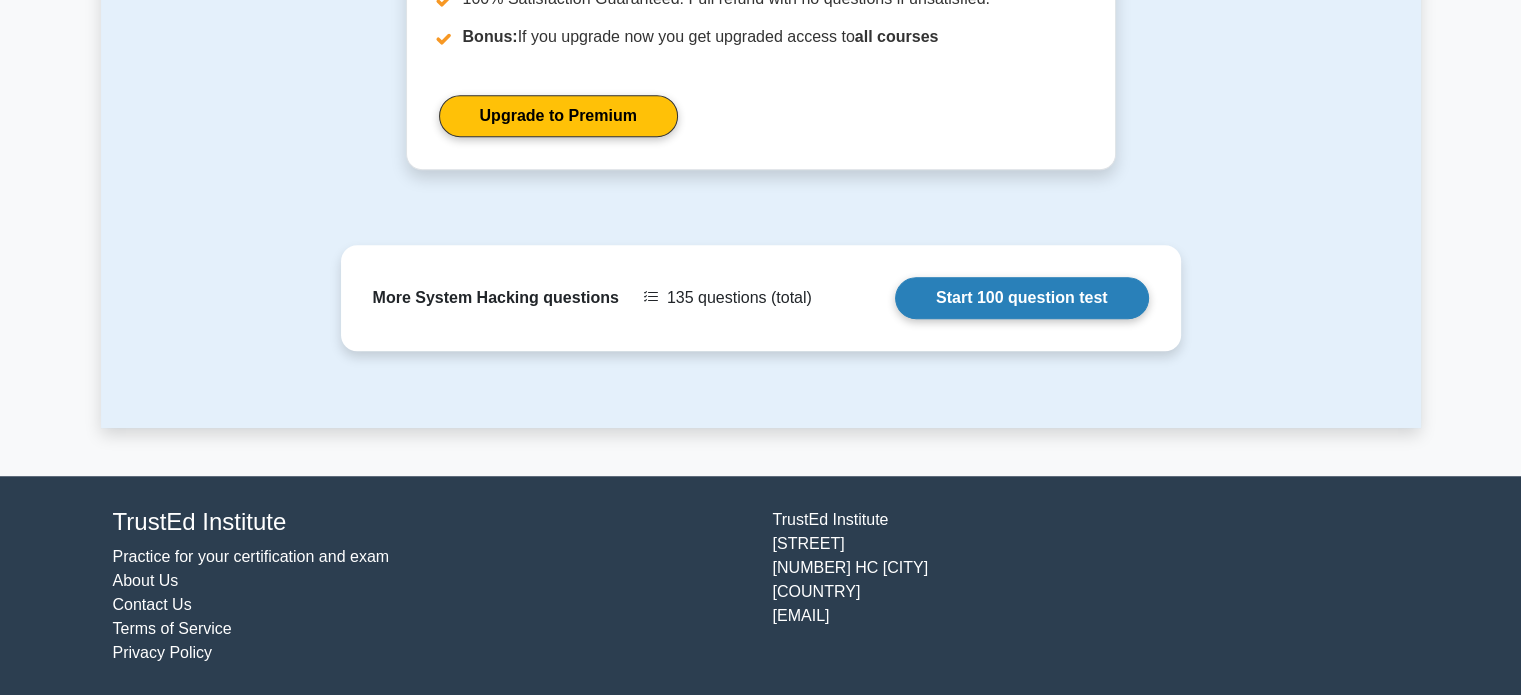 click on "Start 100 question test" at bounding box center [1022, 298] 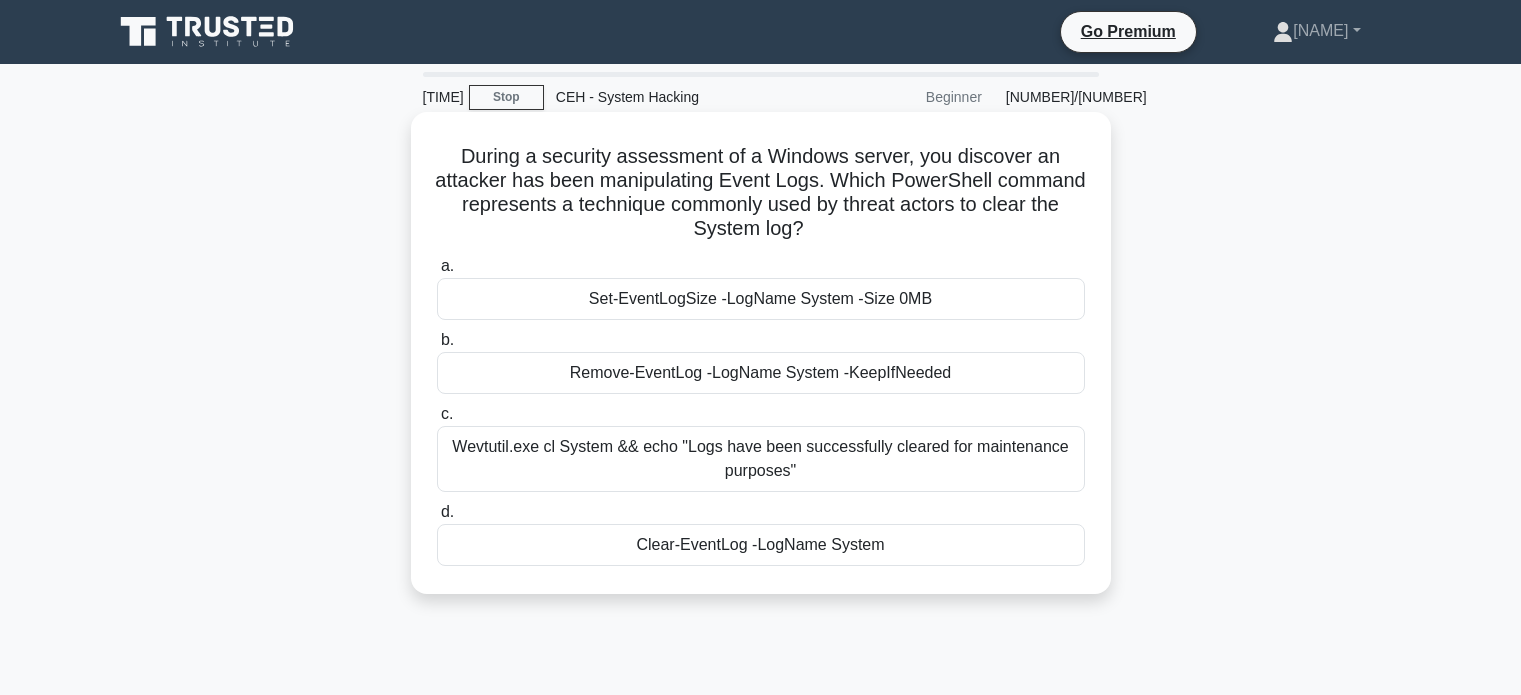 scroll, scrollTop: 0, scrollLeft: 0, axis: both 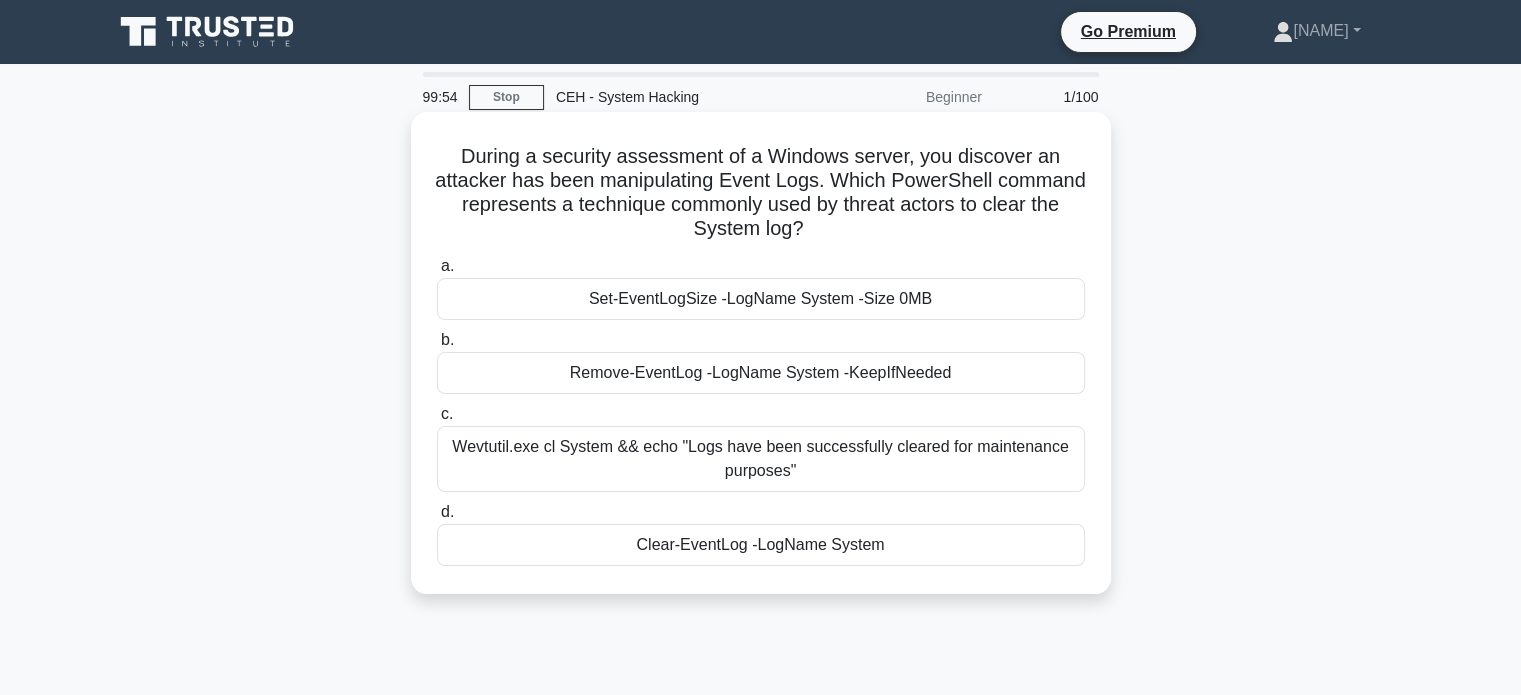 click on "Remove-EventLog -LogName System -KeepIfNeeded" at bounding box center (761, 373) 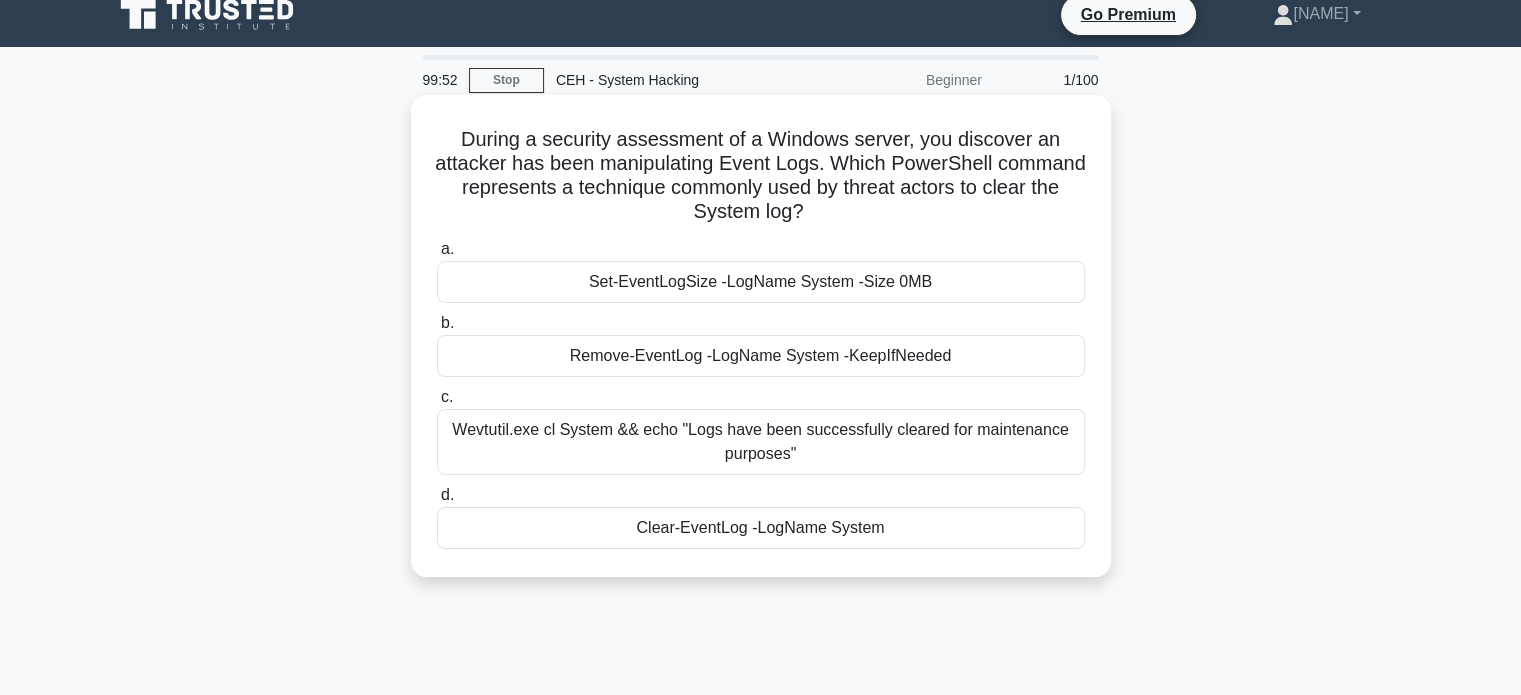 scroll, scrollTop: 0, scrollLeft: 0, axis: both 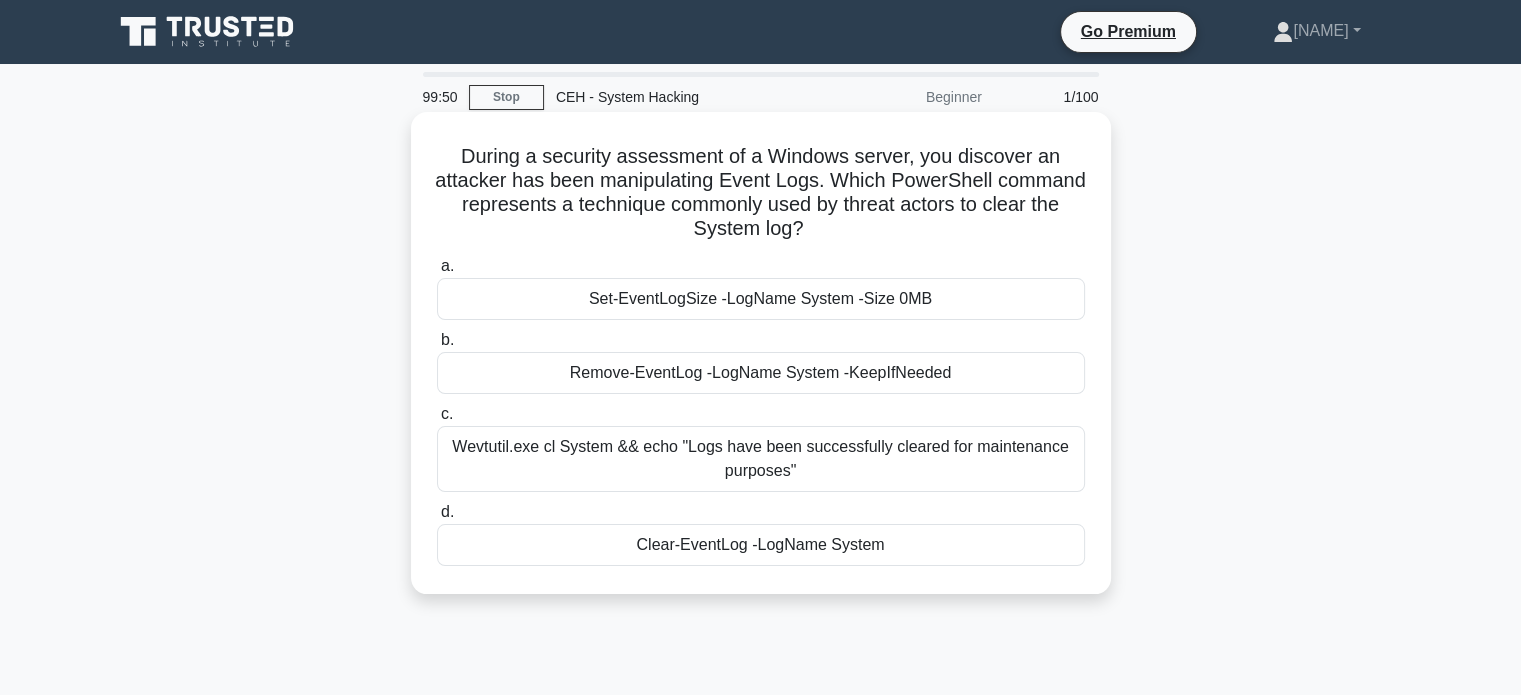 click on "Set-EventLogSize -LogName System -Size 0MB" at bounding box center (761, 299) 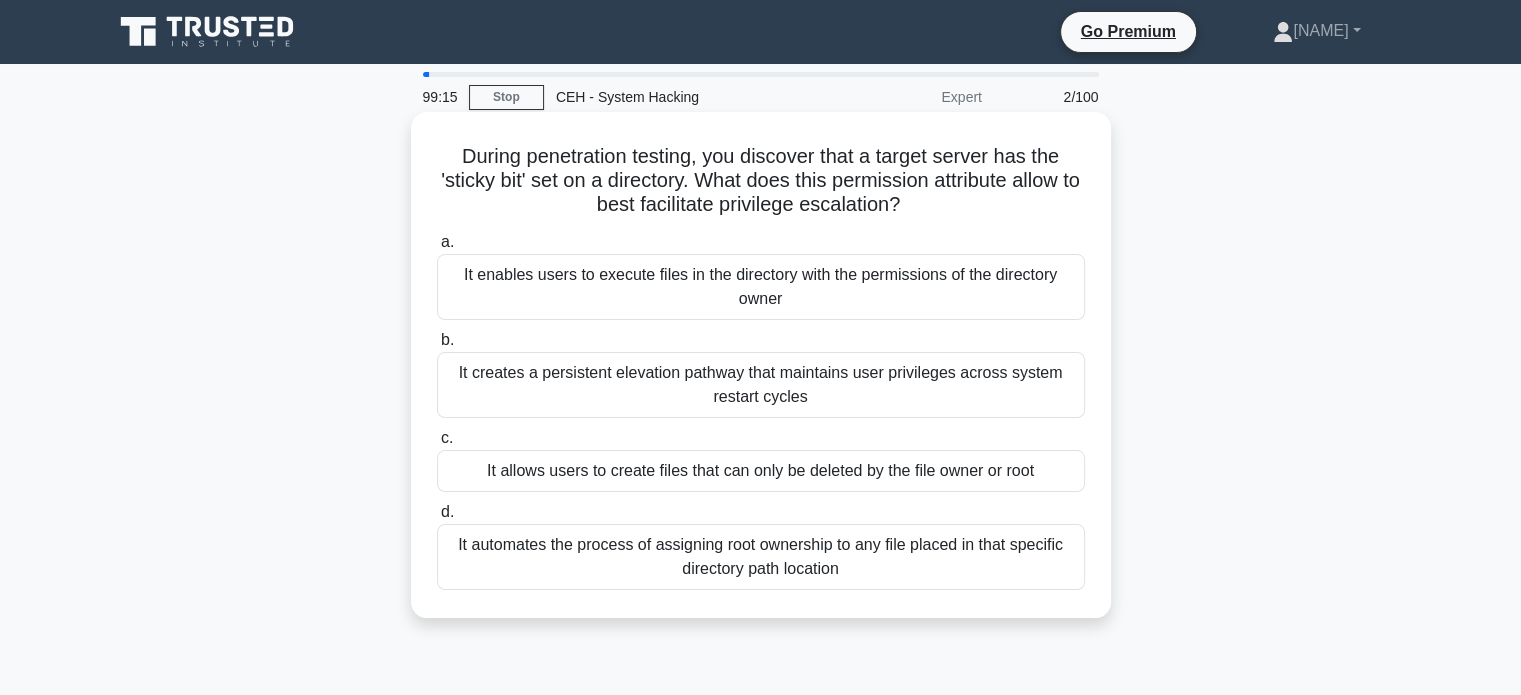 click on "It creates a persistent elevation pathway that maintains user privileges across system restart cycles" at bounding box center (761, 385) 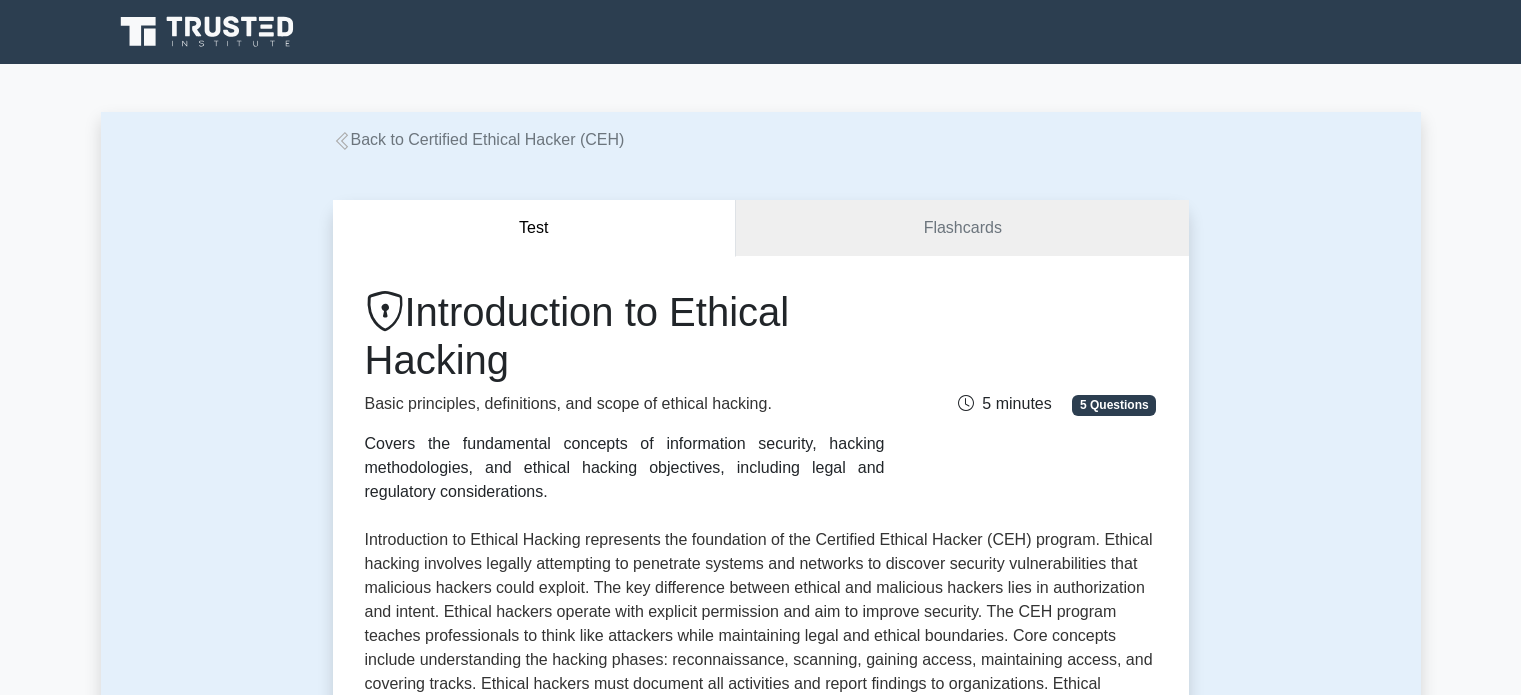 scroll, scrollTop: 0, scrollLeft: 0, axis: both 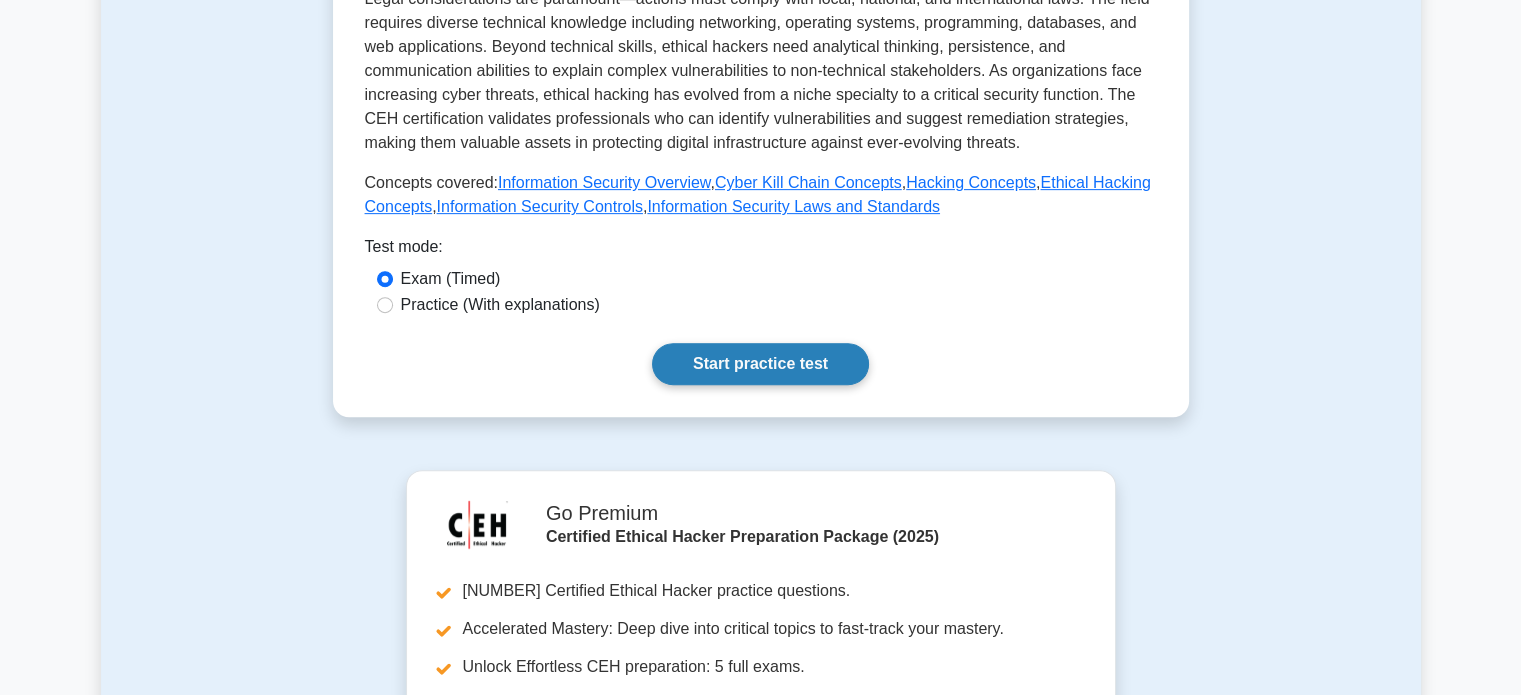 click on "Start practice test" at bounding box center (760, 364) 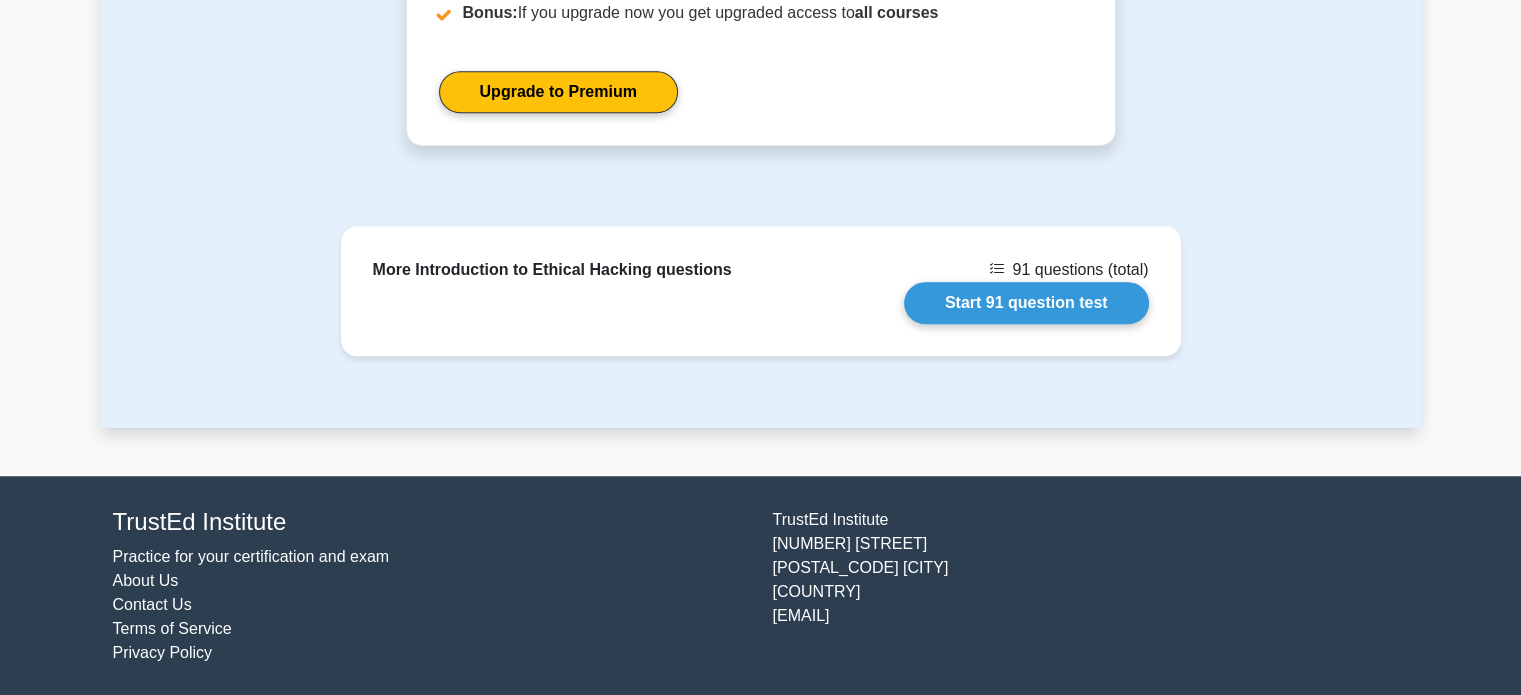 scroll, scrollTop: 1330, scrollLeft: 0, axis: vertical 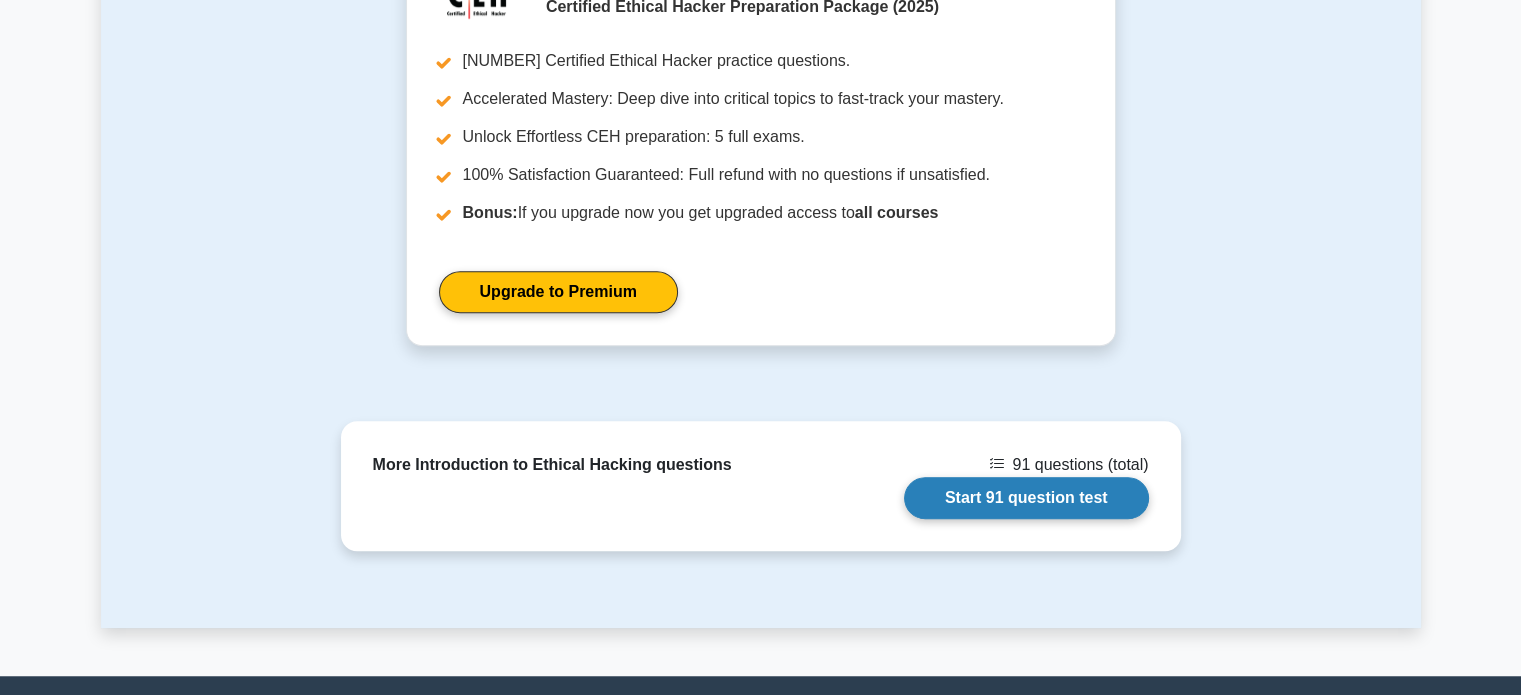 click on "Start 91 question test" at bounding box center (1026, 498) 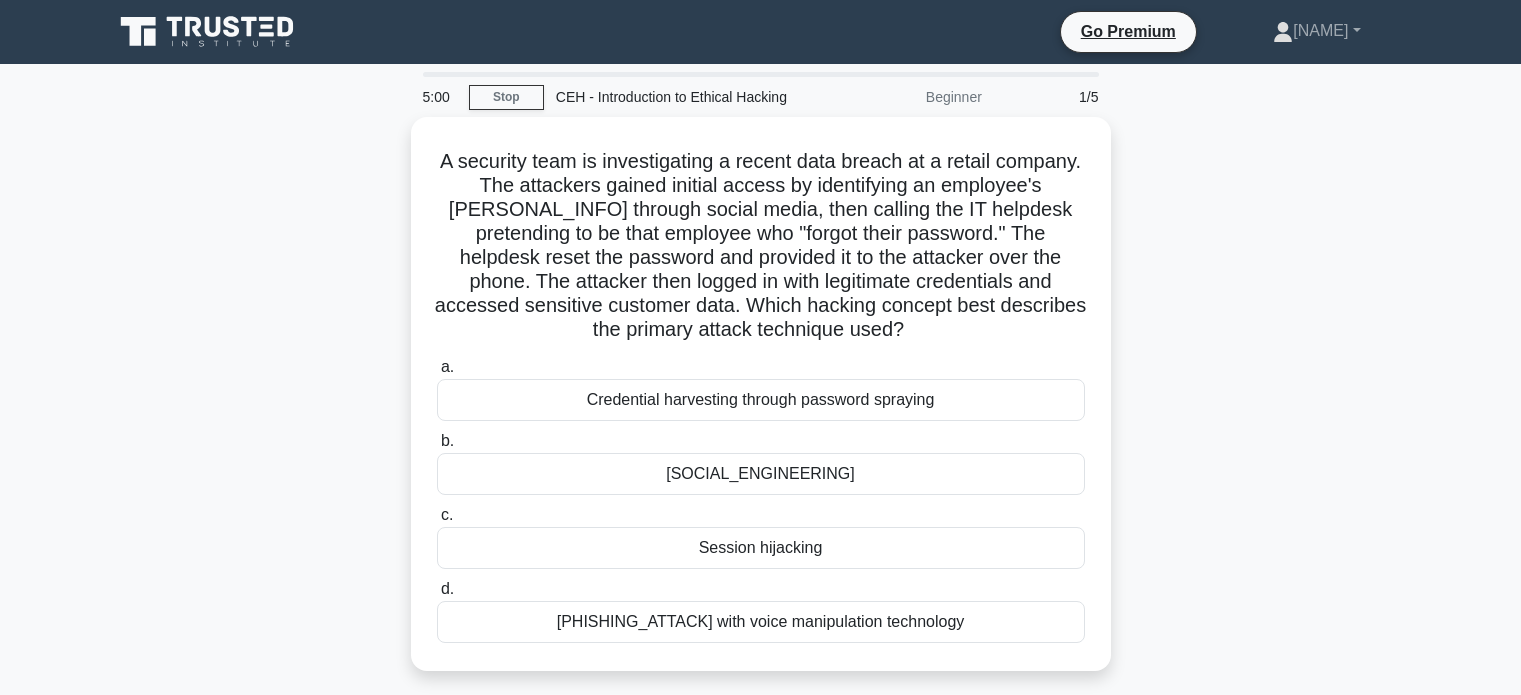 scroll, scrollTop: 0, scrollLeft: 0, axis: both 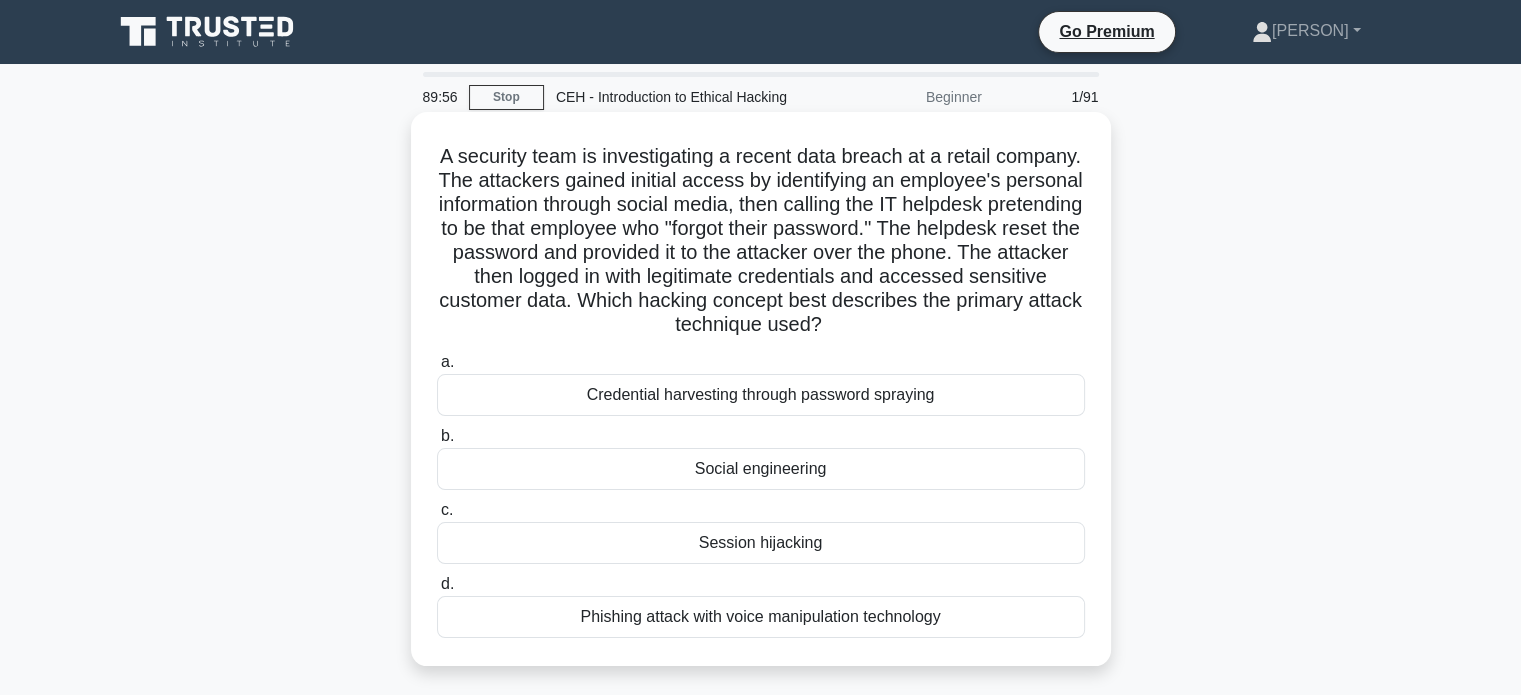 click on "Social engineering" at bounding box center (761, 469) 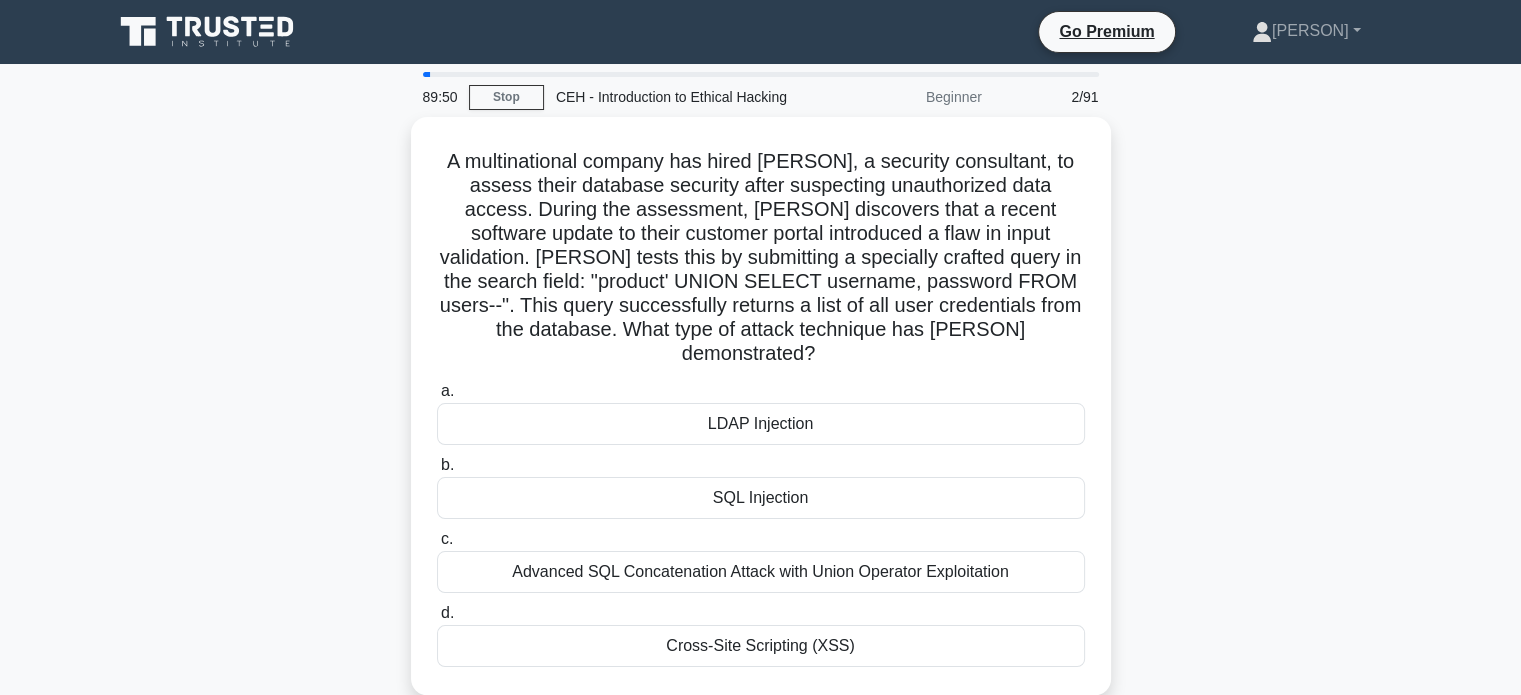 click on "Beginner" at bounding box center [906, 97] 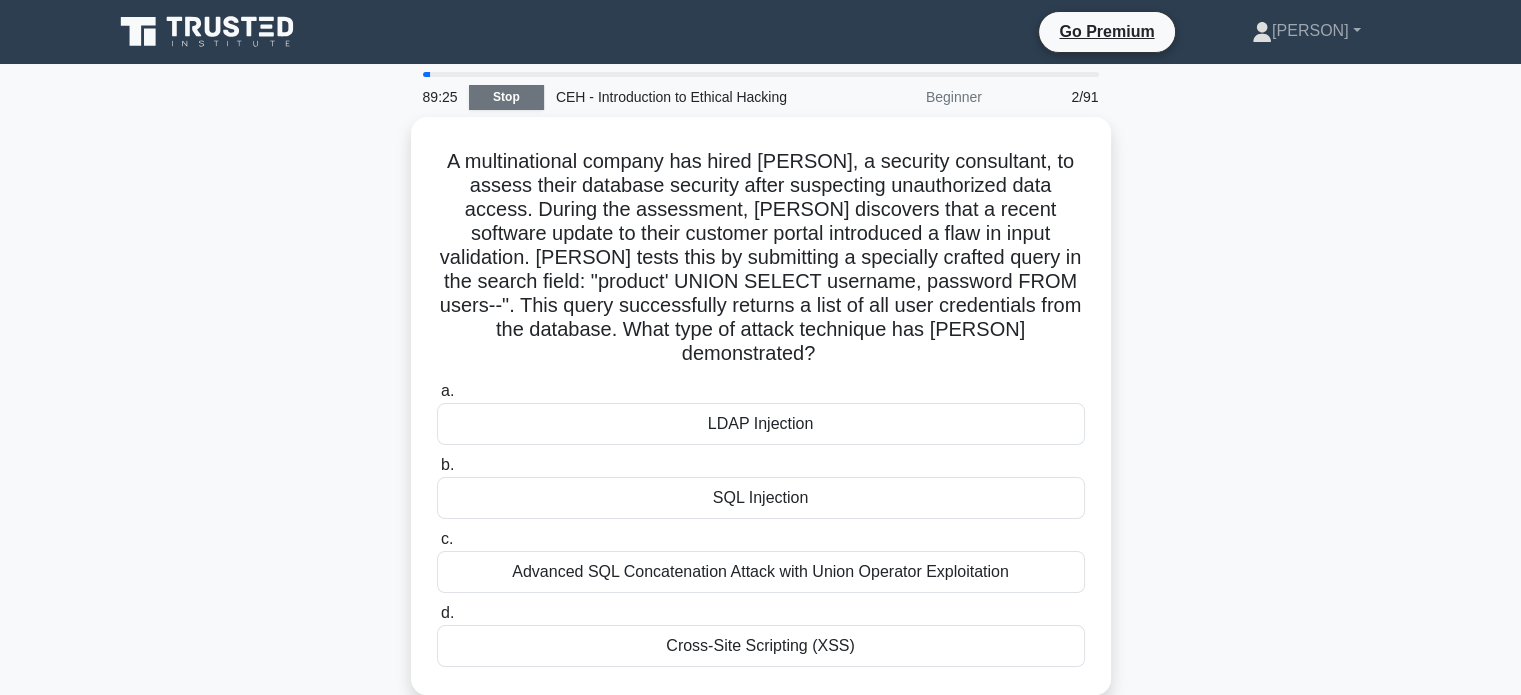 click on "Stop" at bounding box center [506, 97] 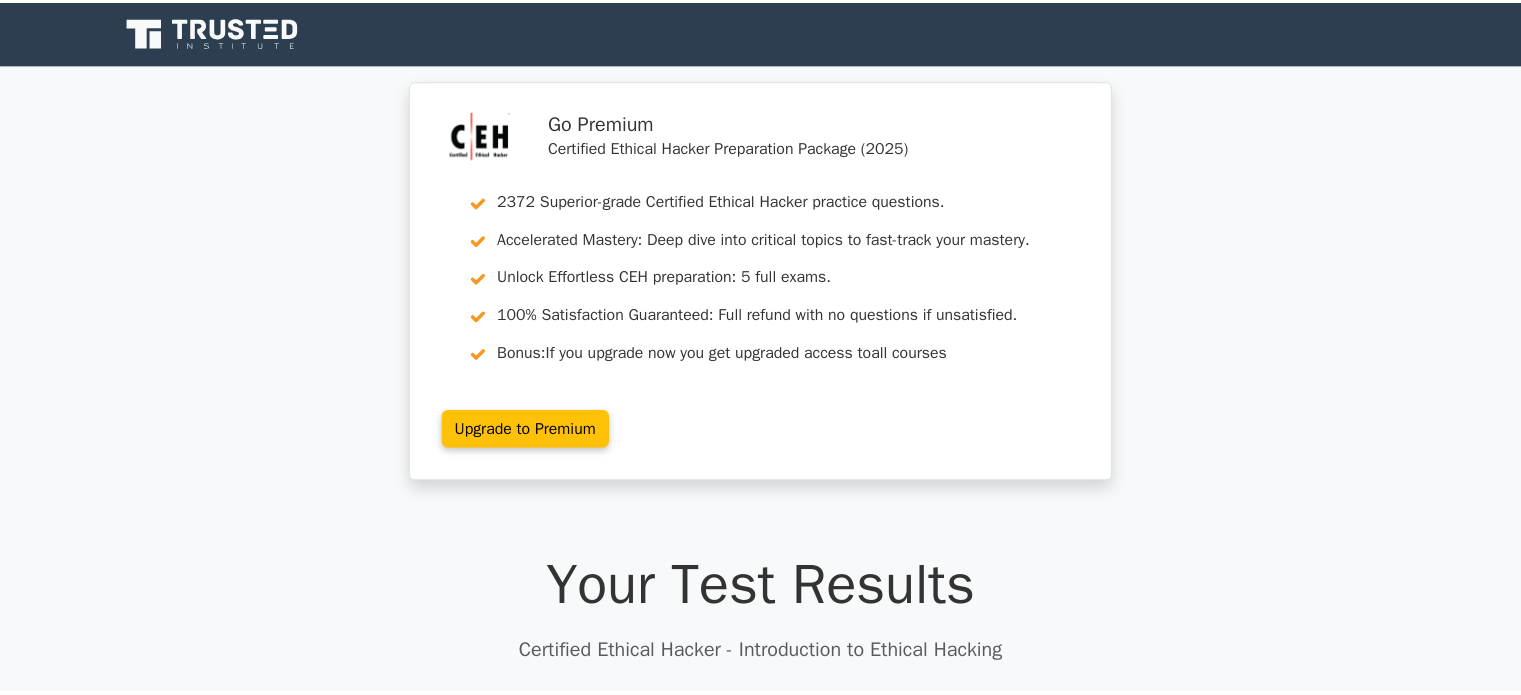 scroll, scrollTop: 187, scrollLeft: 0, axis: vertical 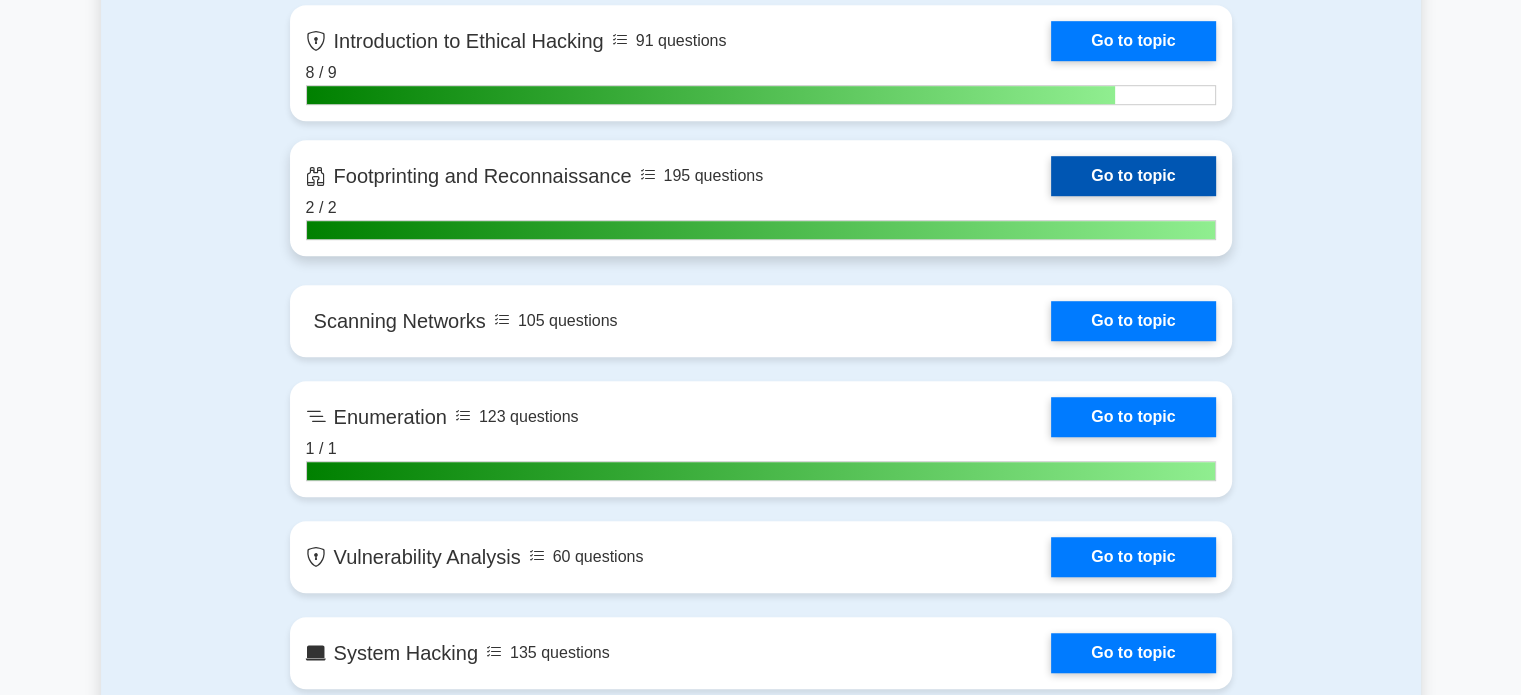 click on "Go to topic" at bounding box center (1133, 176) 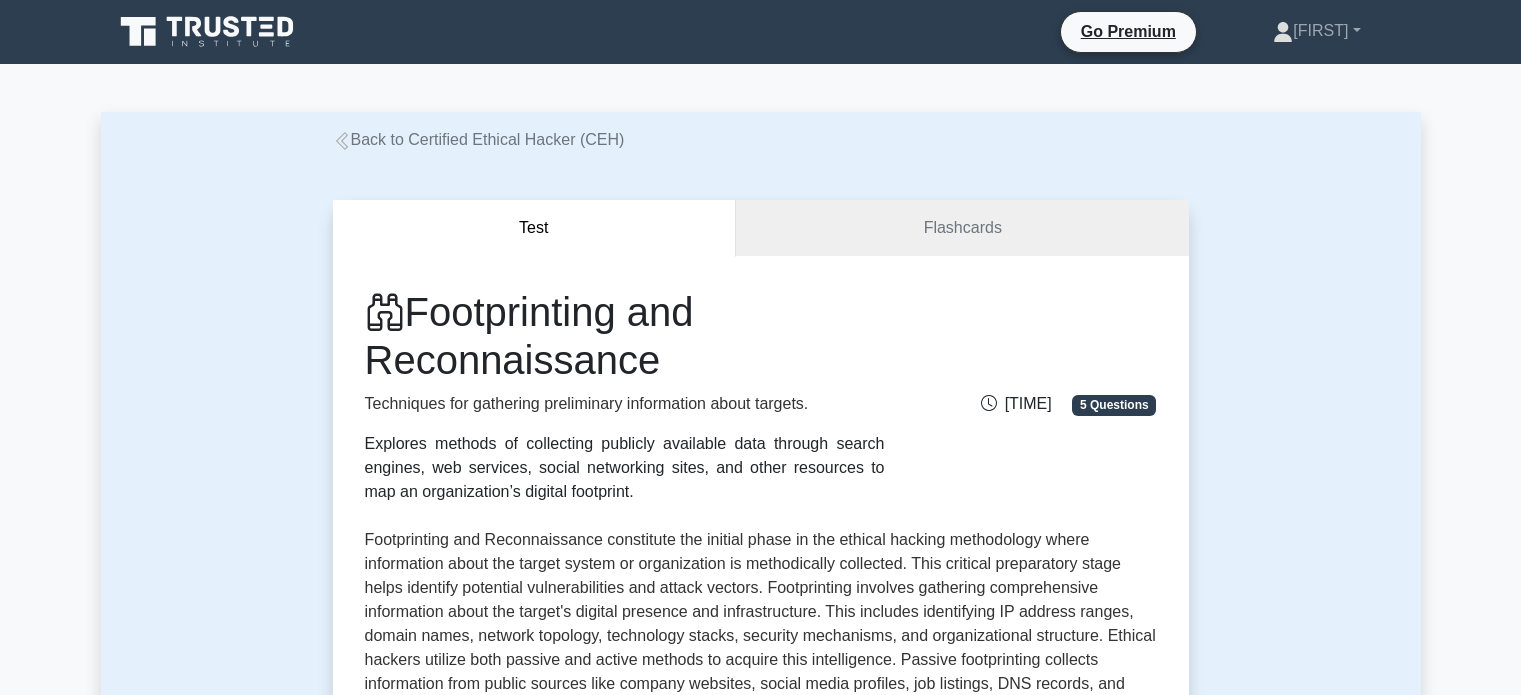scroll, scrollTop: 0, scrollLeft: 0, axis: both 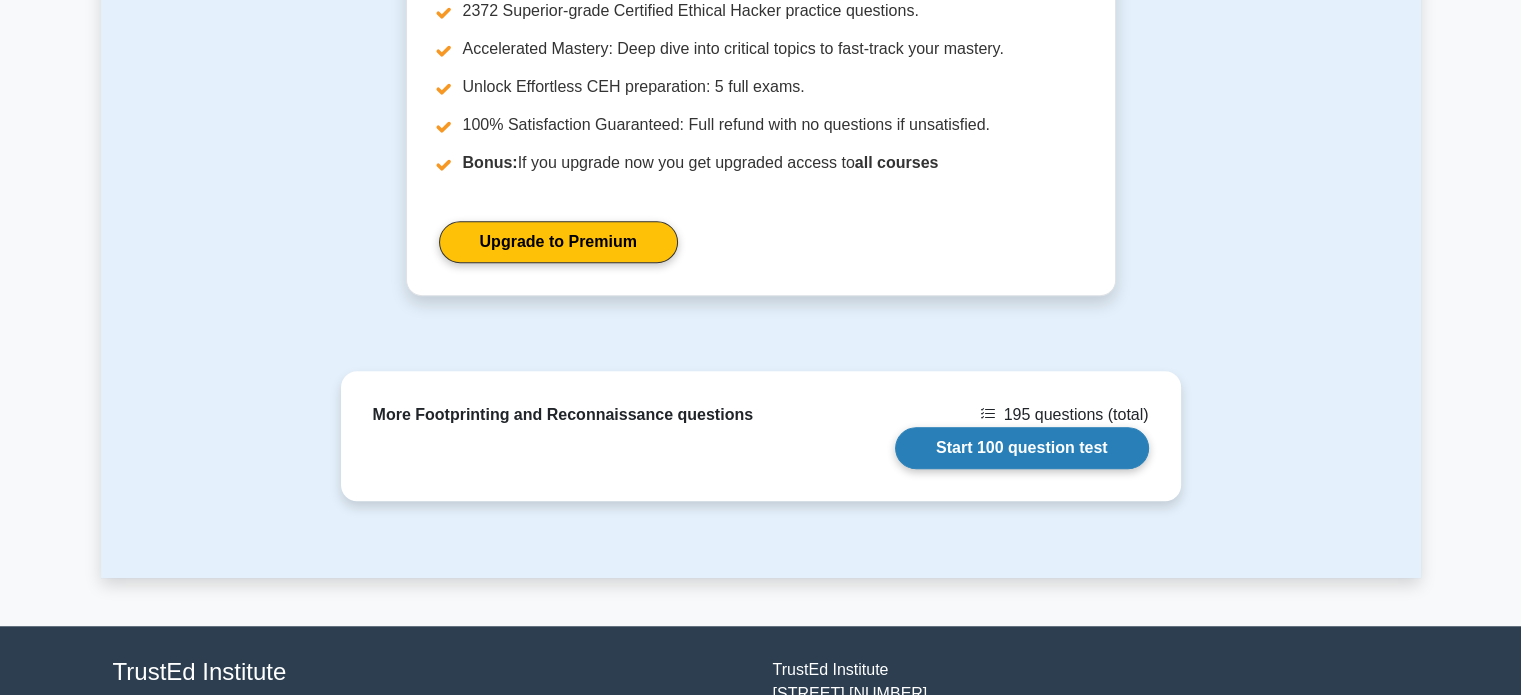 click on "Start 100 question test" at bounding box center (1022, 448) 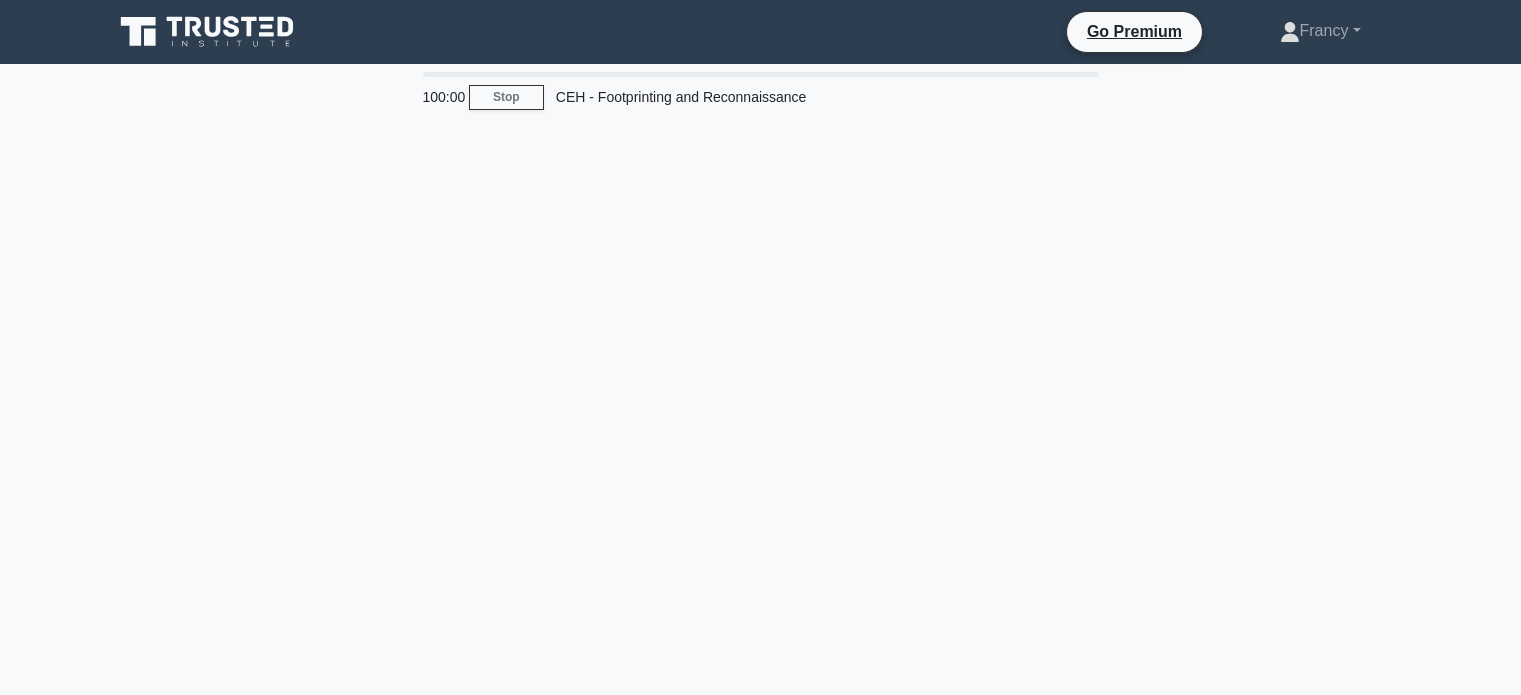 scroll, scrollTop: 0, scrollLeft: 0, axis: both 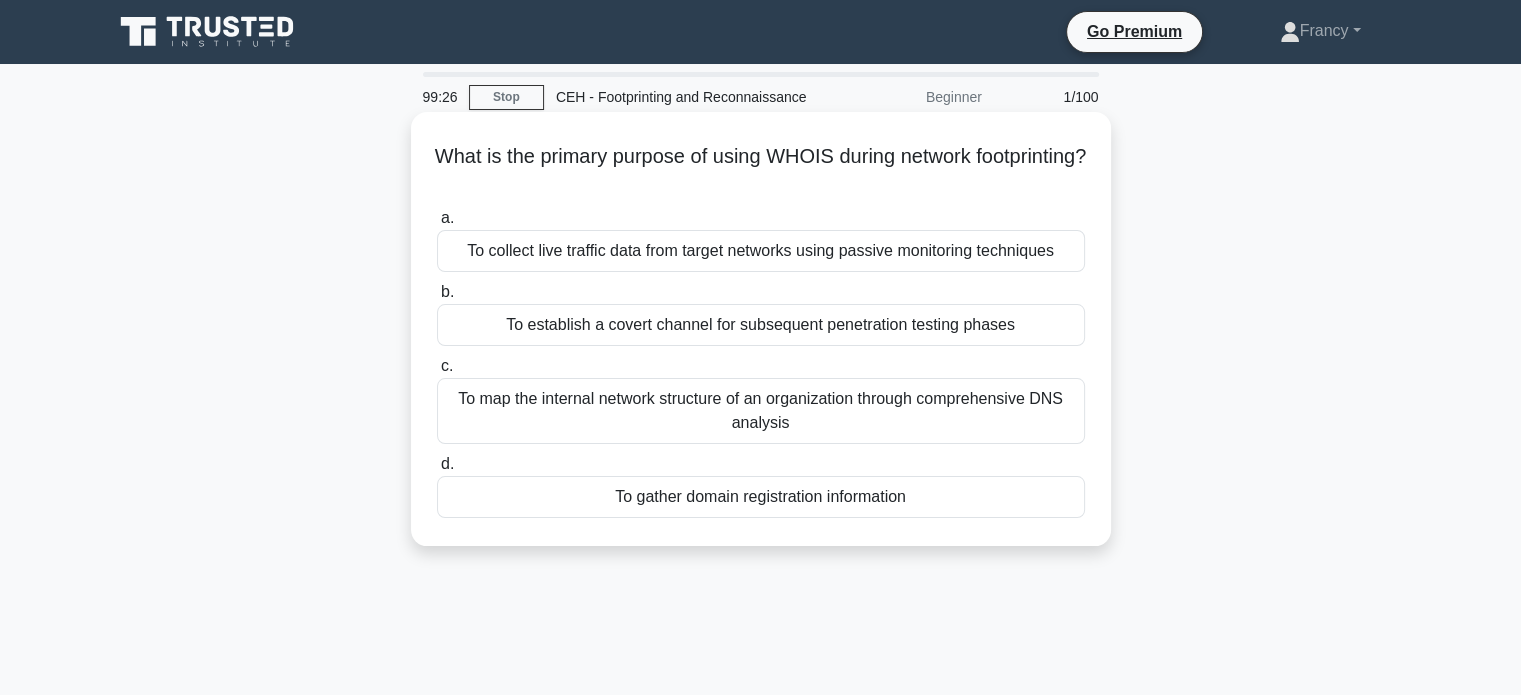 click on "To gather domain registration information" at bounding box center [761, 497] 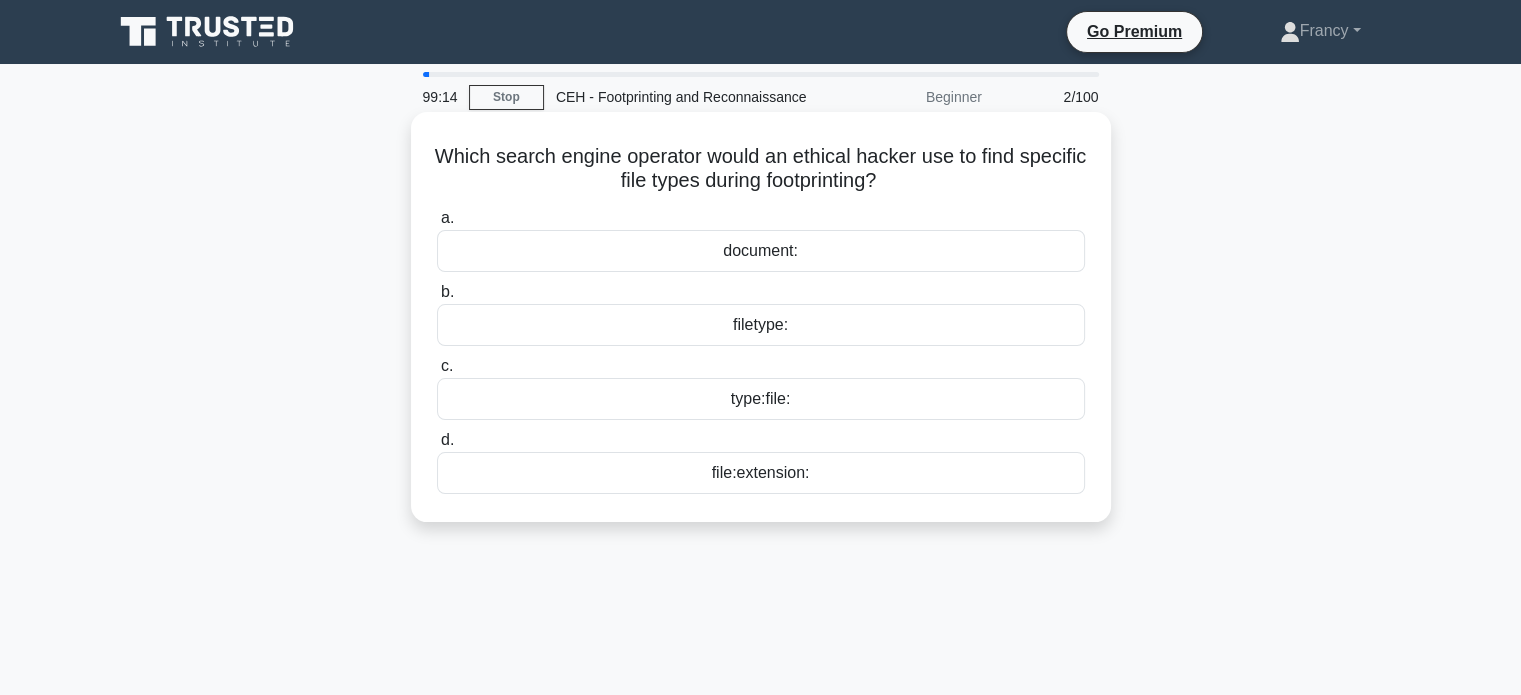 drag, startPoint x: 713, startPoint y: 314, endPoint x: 669, endPoint y: 318, distance: 44.181442 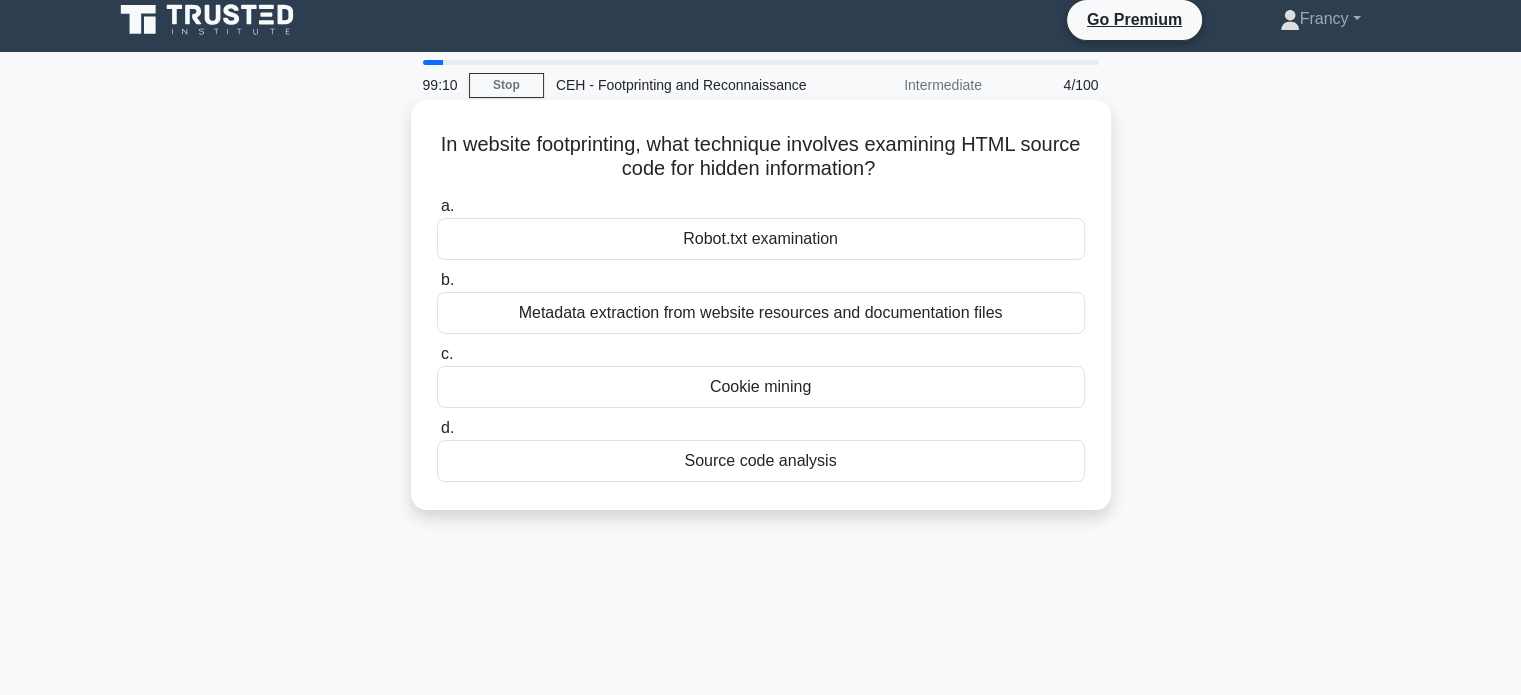 scroll, scrollTop: 0, scrollLeft: 0, axis: both 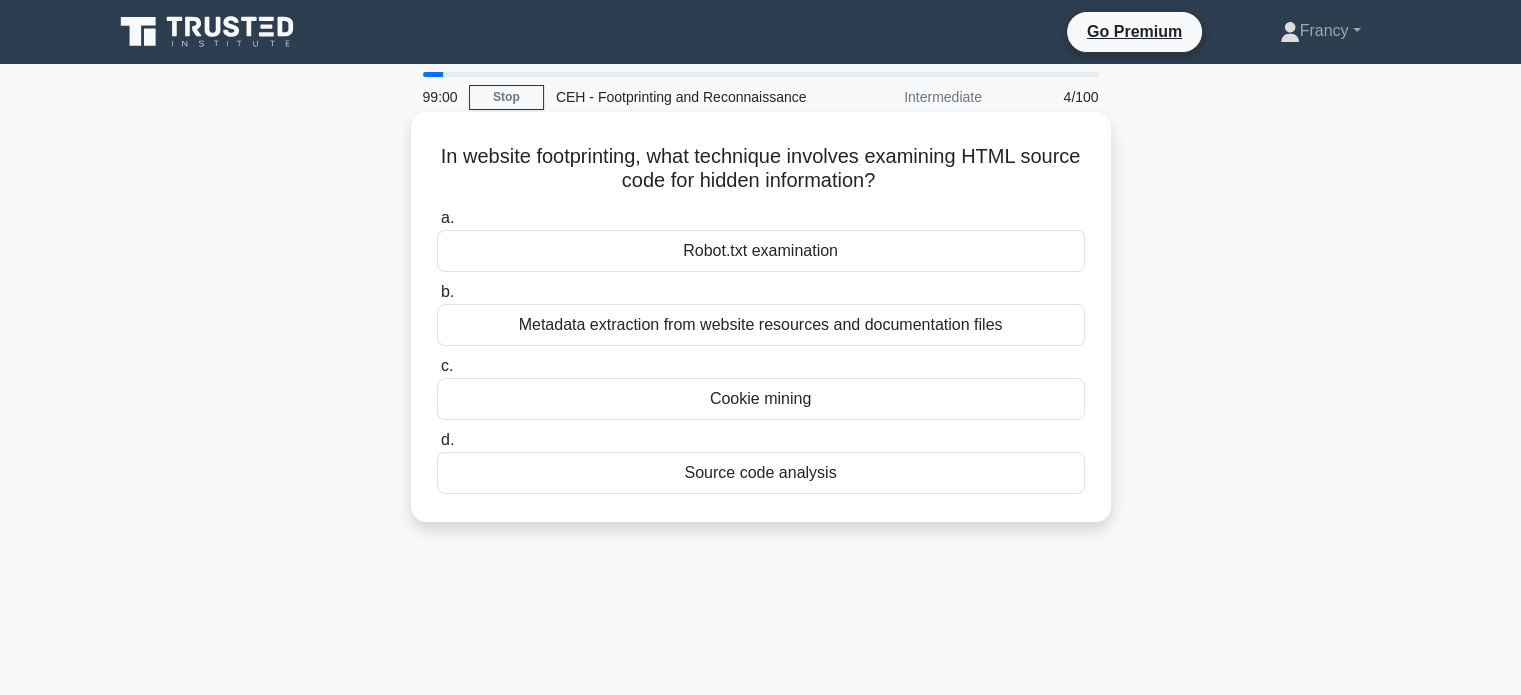 click on "Robot.txt examination" at bounding box center (761, 251) 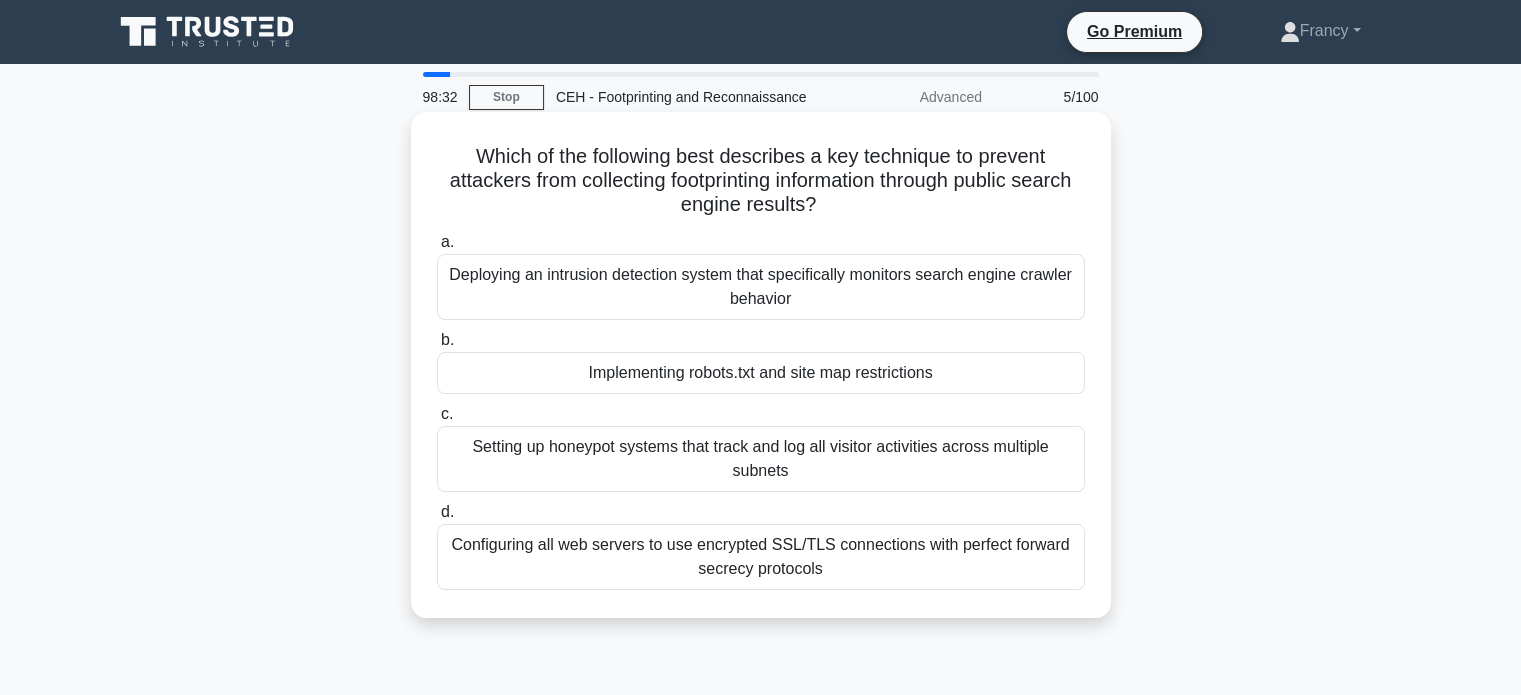 click on "Configuring all web servers to use encrypted SSL/TLS connections with perfect forward secrecy protocols" at bounding box center [761, 557] 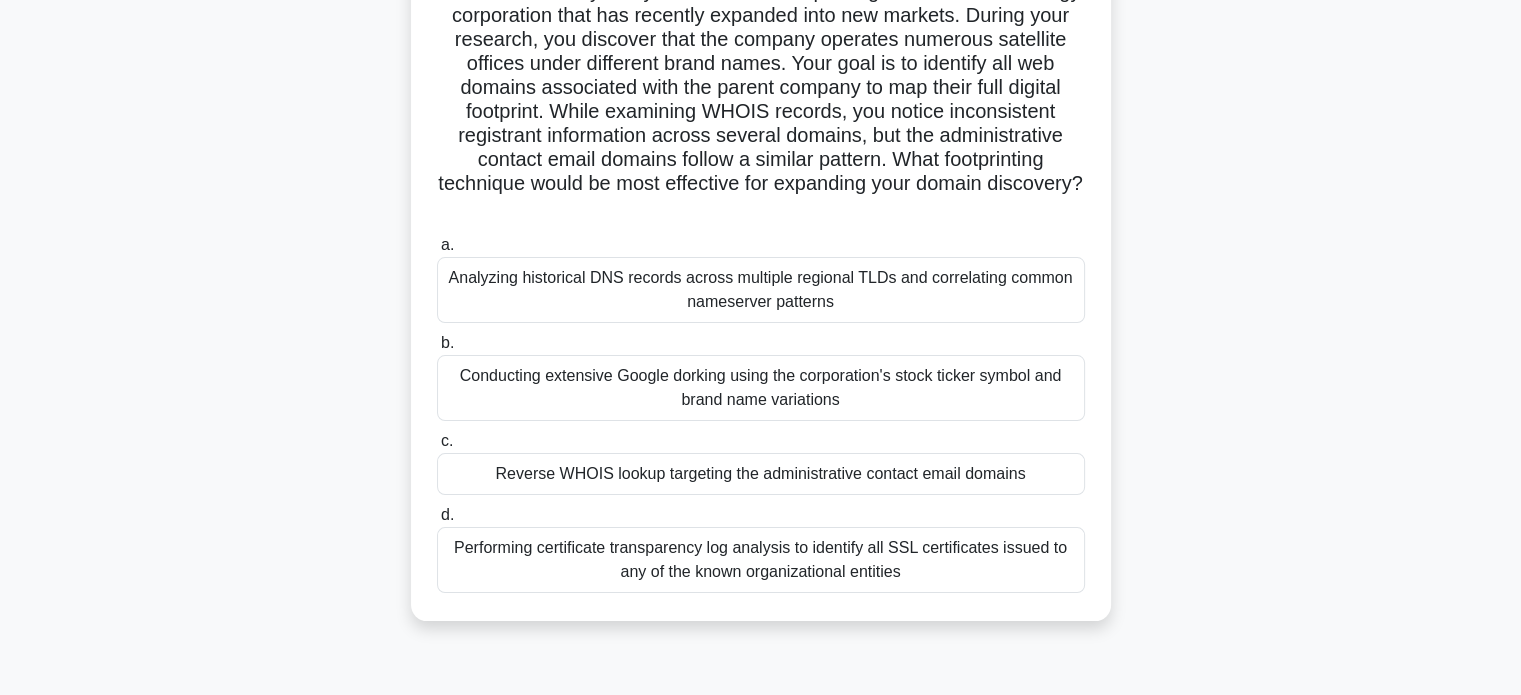 scroll, scrollTop: 200, scrollLeft: 0, axis: vertical 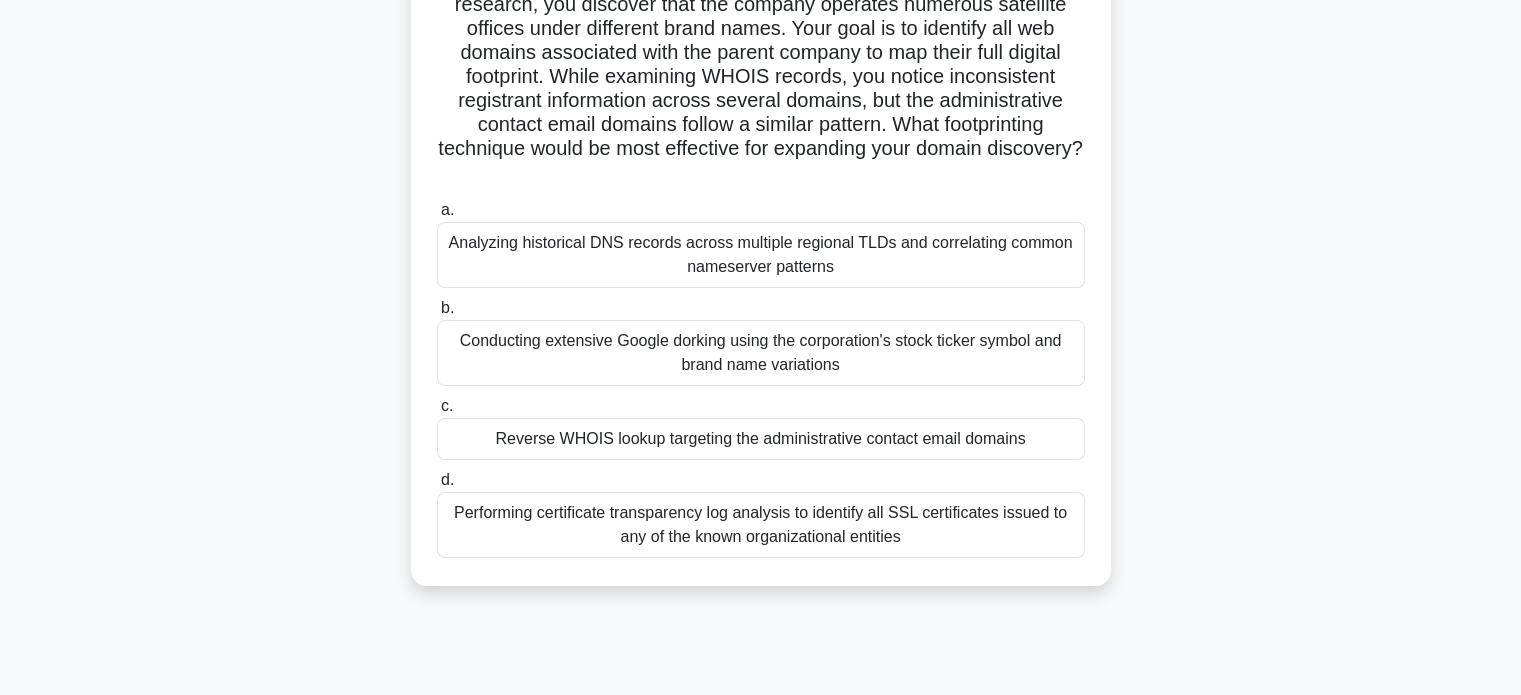 click on "Reverse WHOIS lookup targeting the administrative contact email domains" at bounding box center [761, 439] 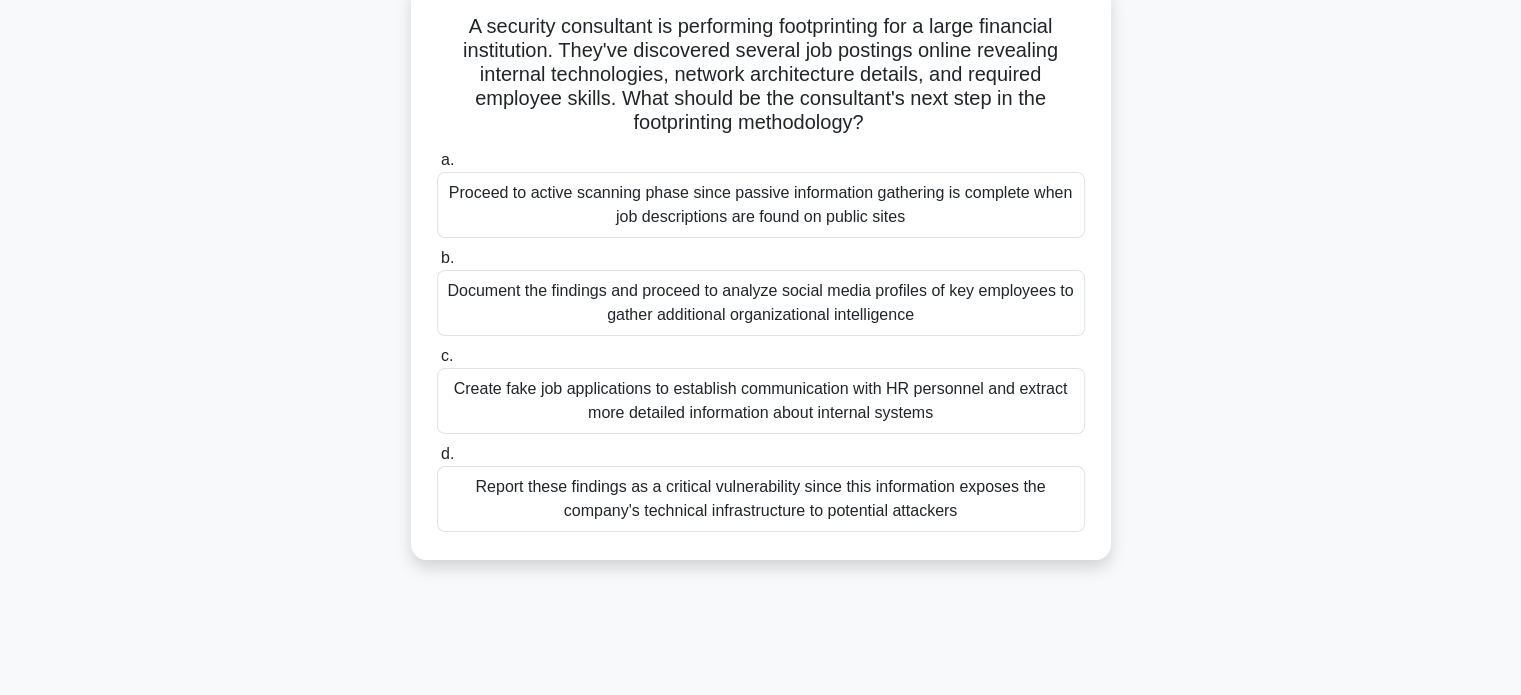 scroll, scrollTop: 0, scrollLeft: 0, axis: both 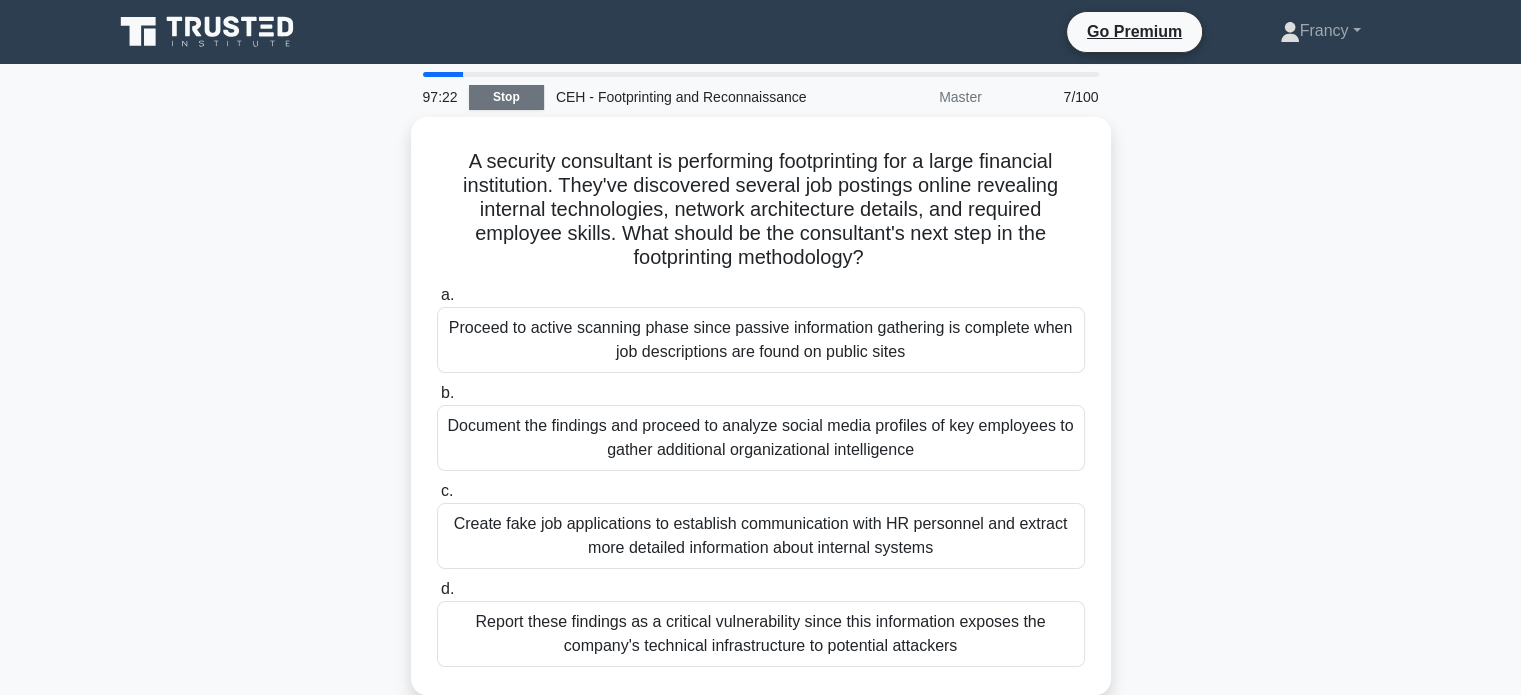 click on "Stop" at bounding box center [506, 97] 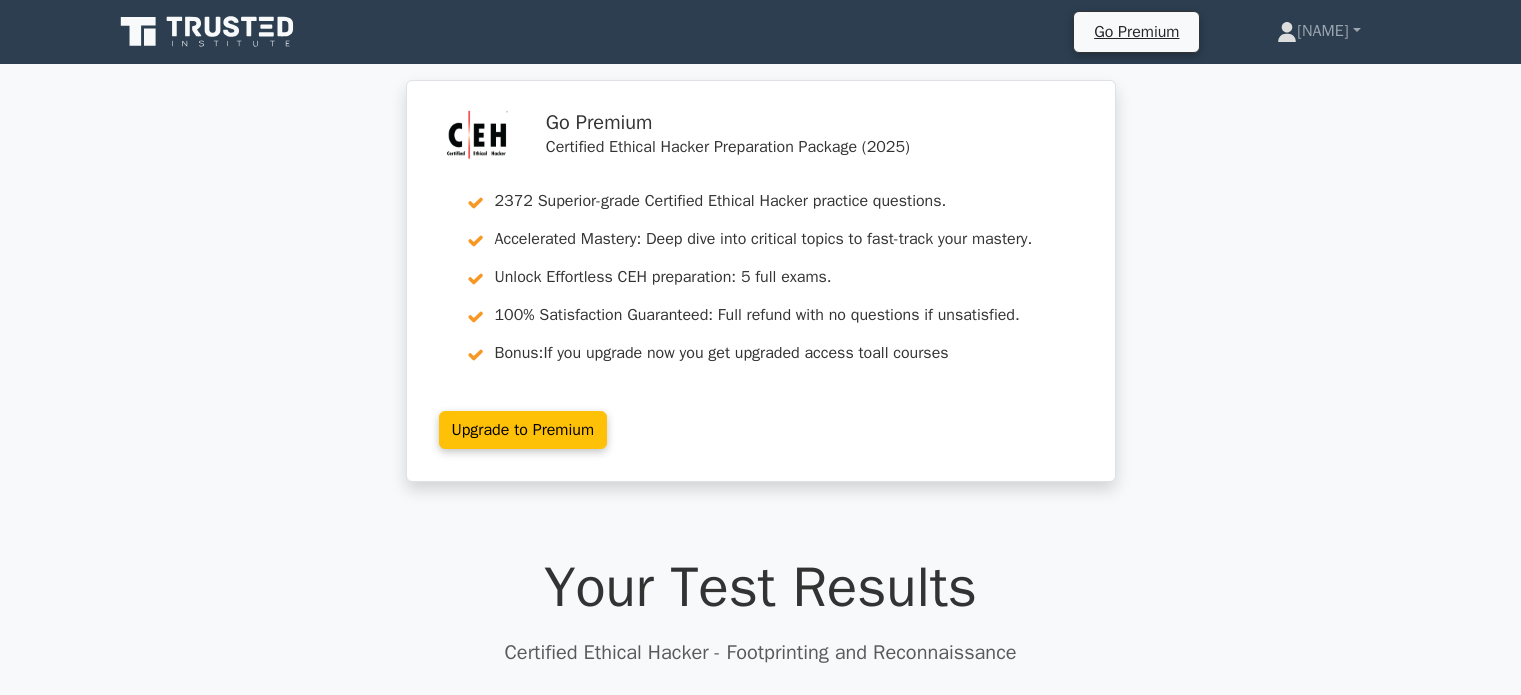 scroll, scrollTop: 800, scrollLeft: 0, axis: vertical 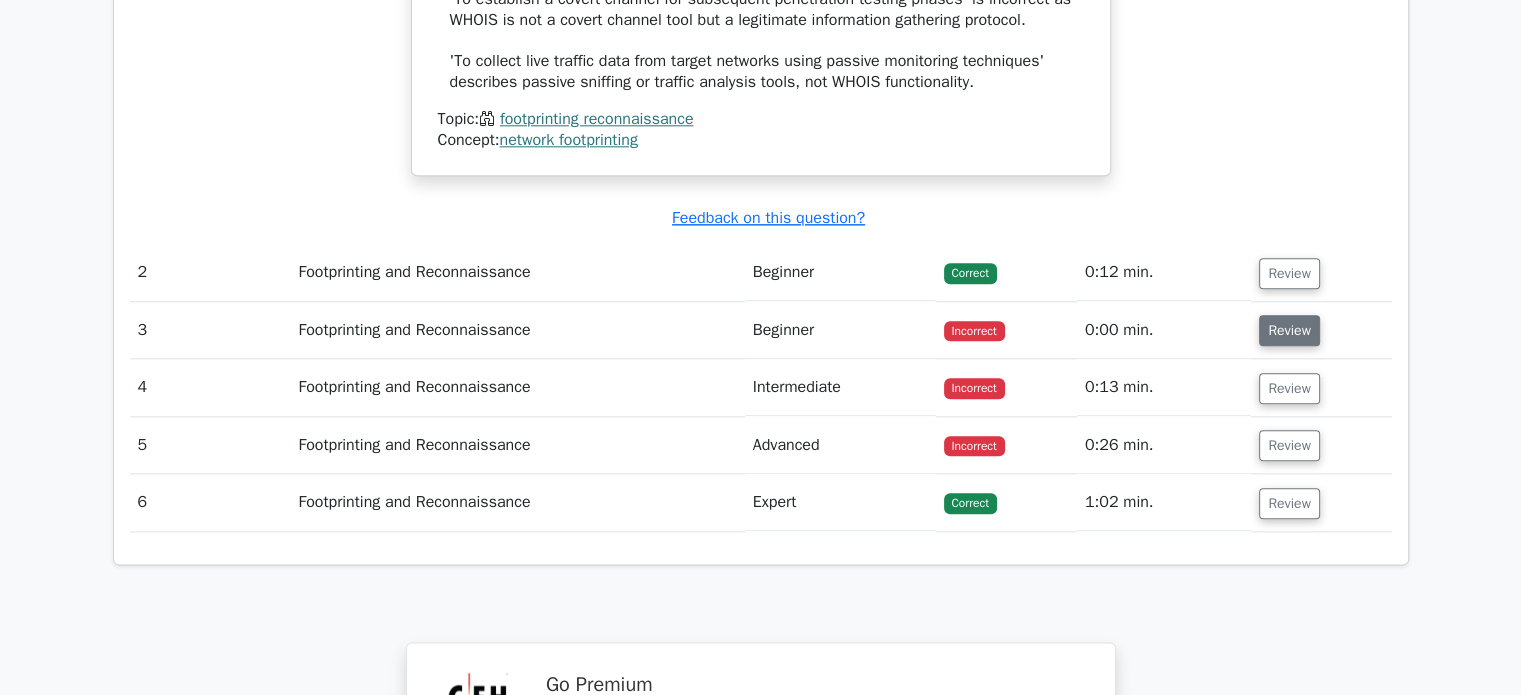click on "Review" at bounding box center [1289, 330] 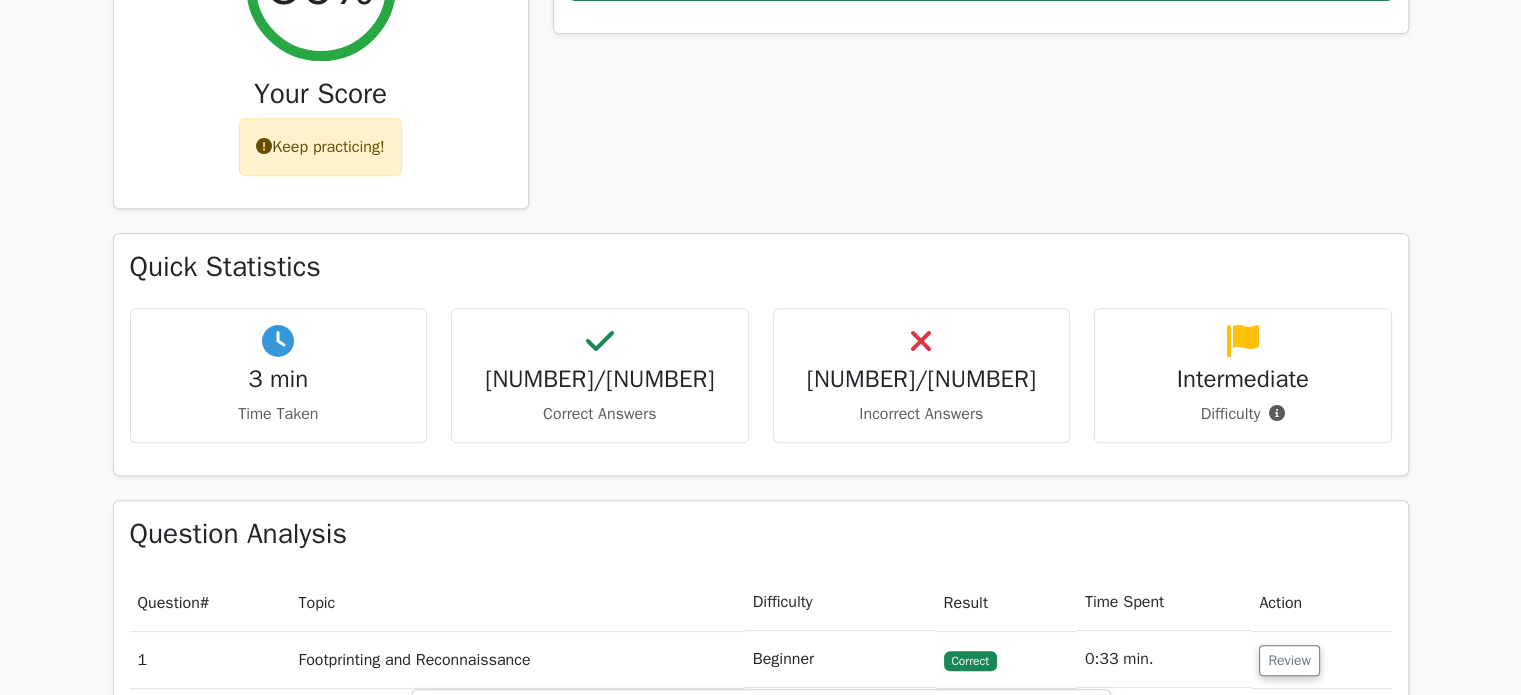 scroll, scrollTop: 800, scrollLeft: 0, axis: vertical 